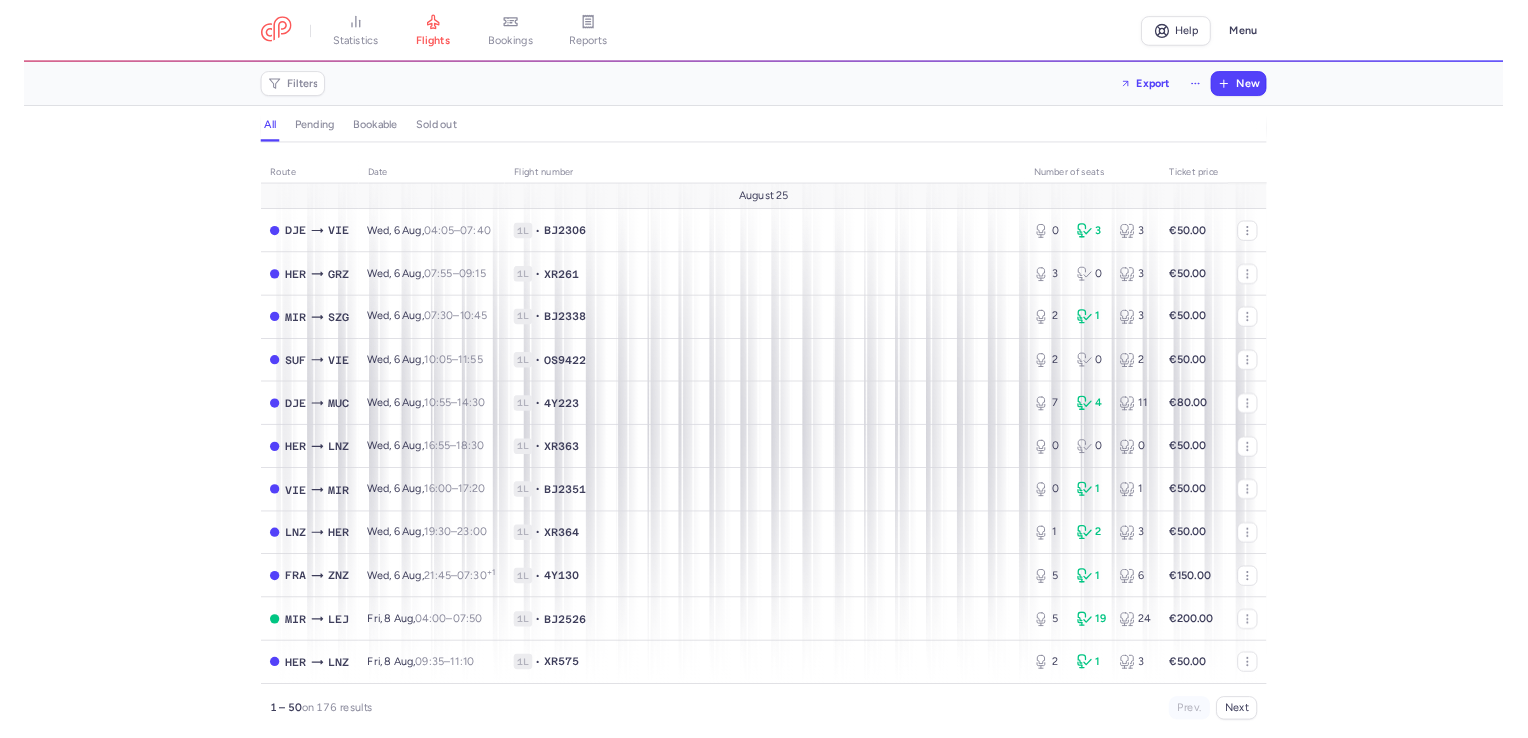scroll, scrollTop: 0, scrollLeft: 0, axis: both 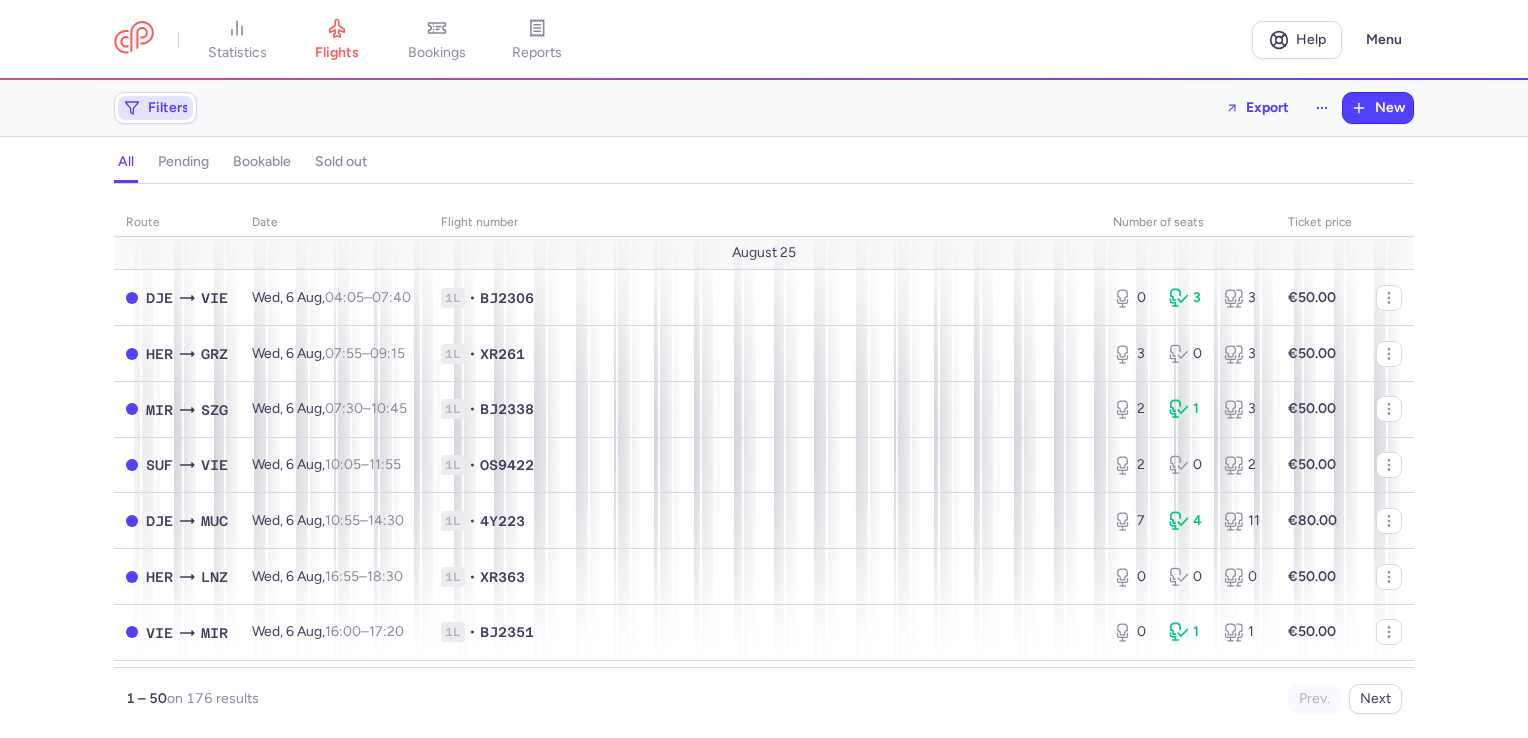 click on "Filters" at bounding box center (155, 108) 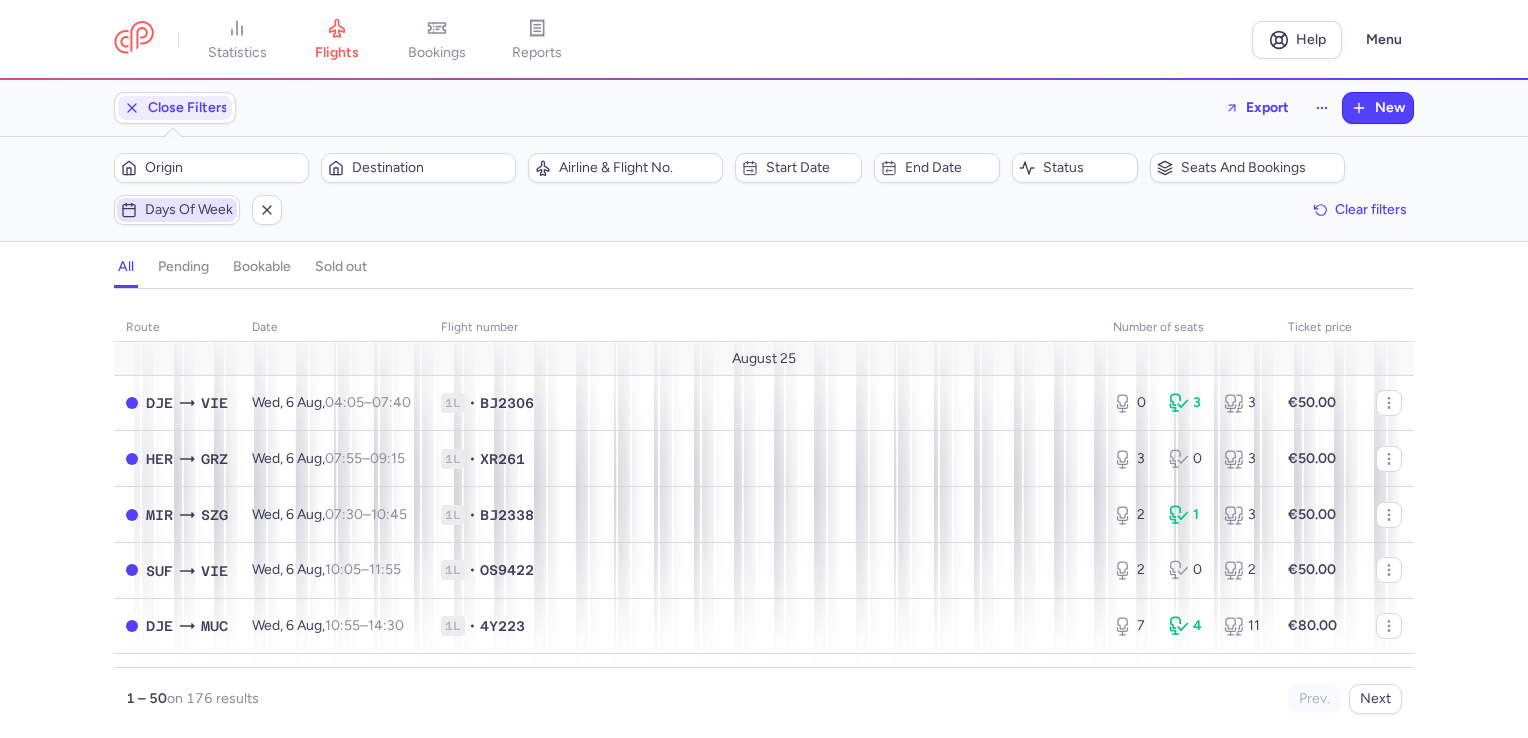 scroll, scrollTop: 0, scrollLeft: 0, axis: both 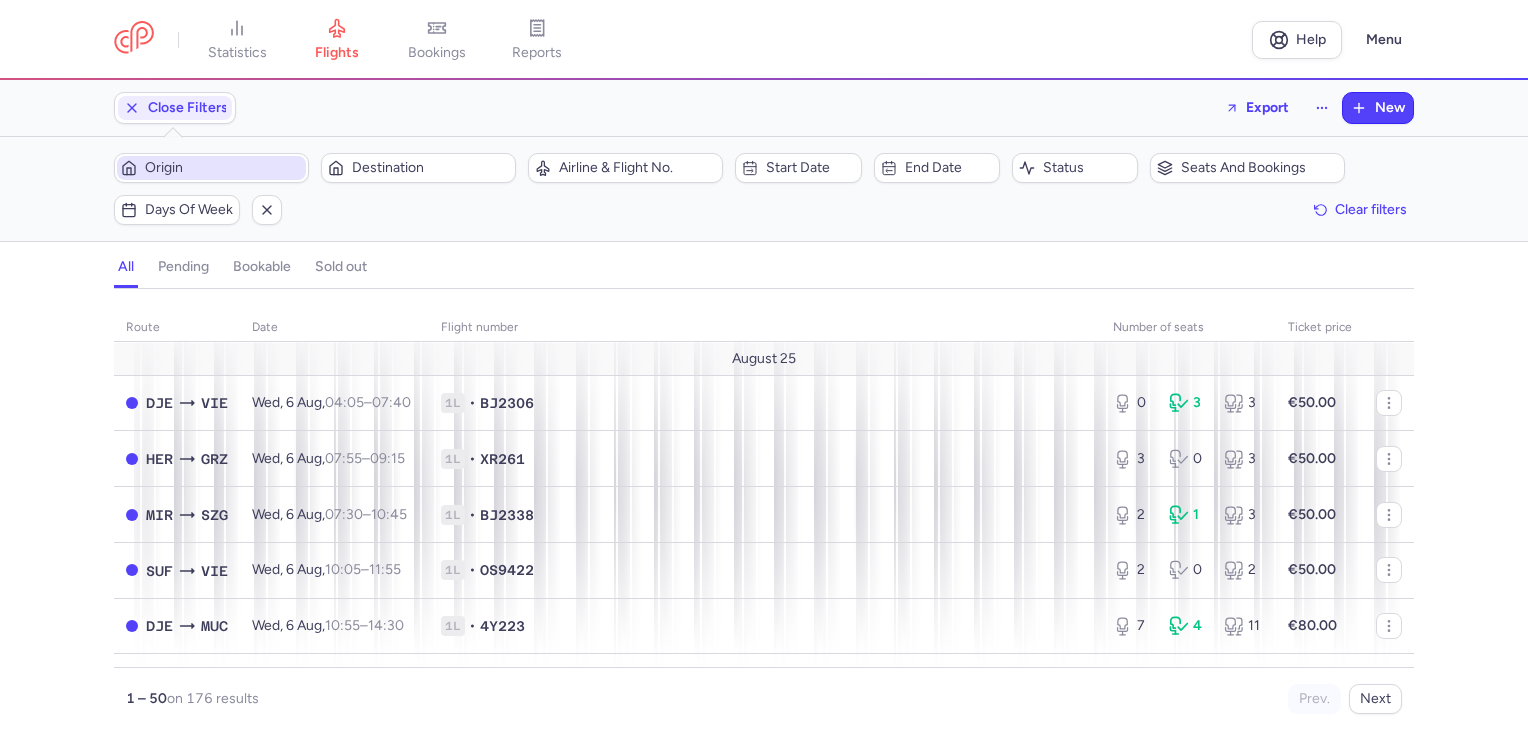 click on "Origin" at bounding box center (223, 168) 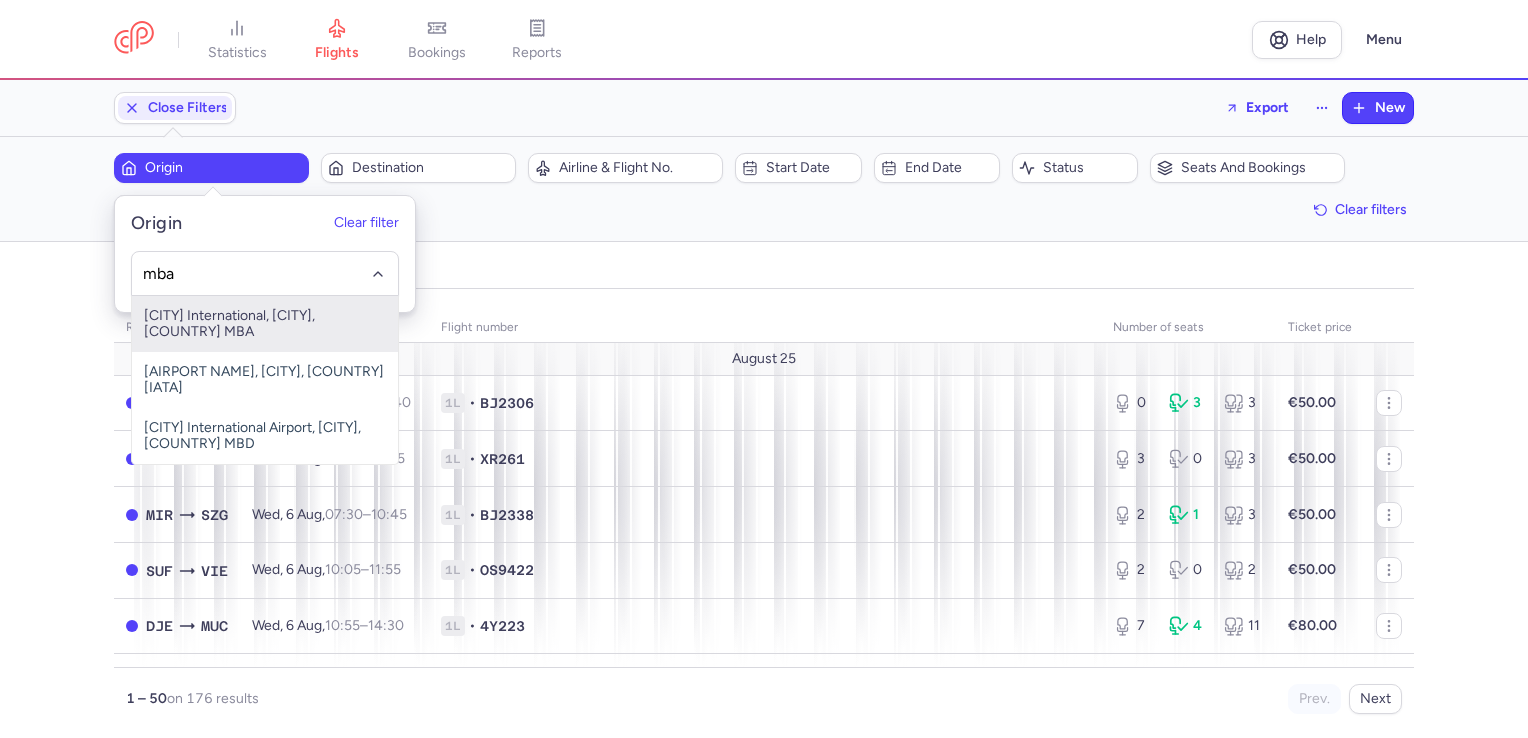 click on "[CITY] International, [CITY], [COUNTRY] MBA" at bounding box center [265, 324] 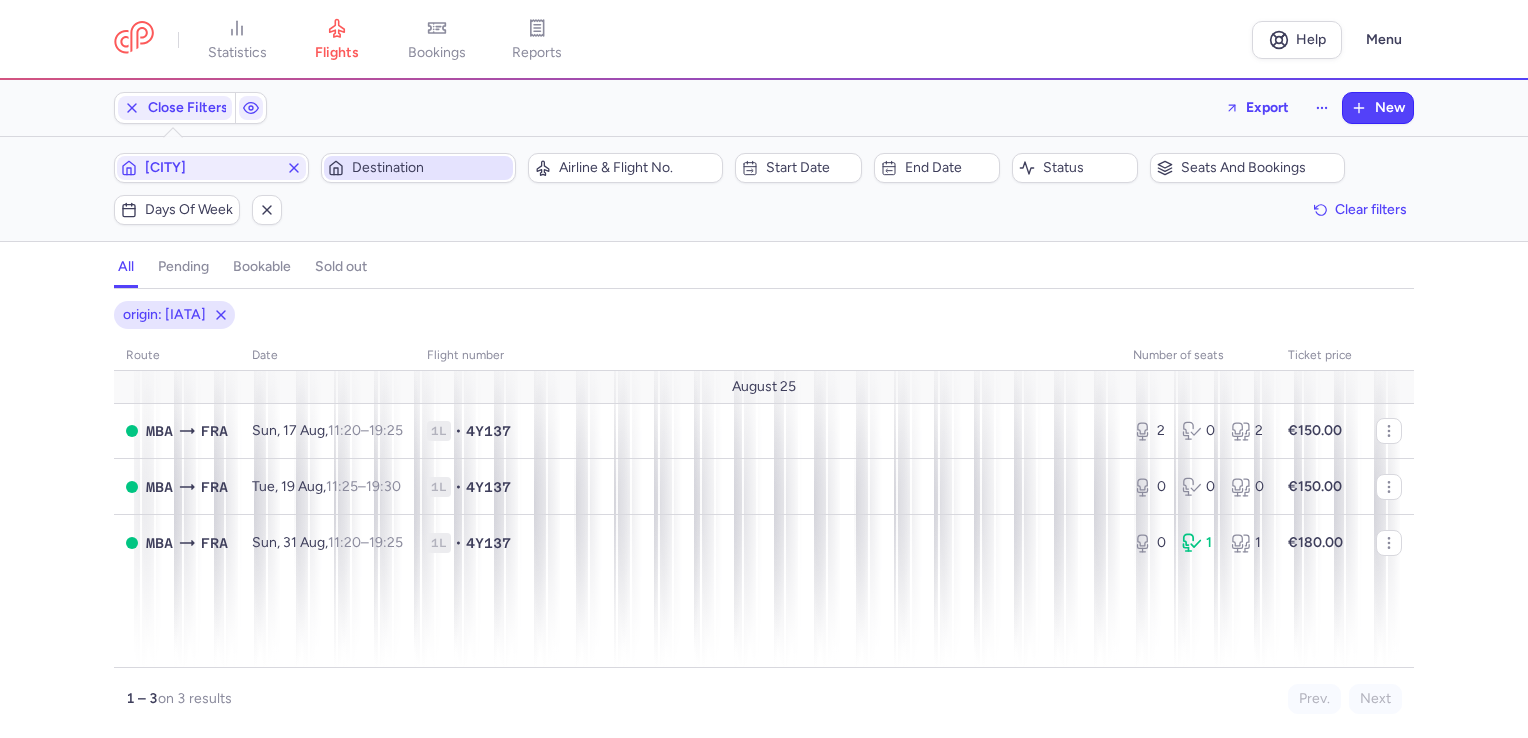 click on "Destination" at bounding box center (430, 168) 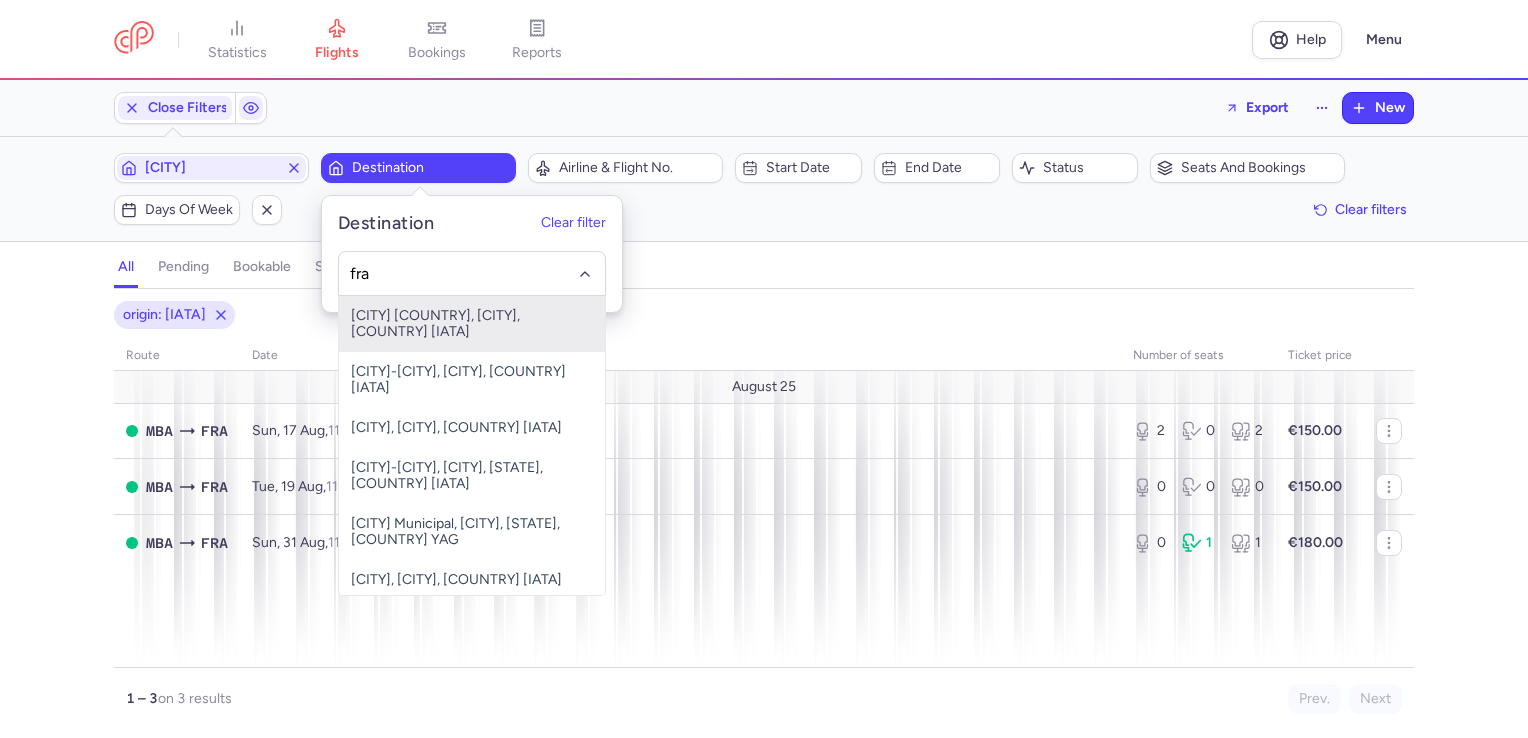 click on "[CITY] [COUNTRY], [CITY], [COUNTRY] [IATA]" at bounding box center (472, 324) 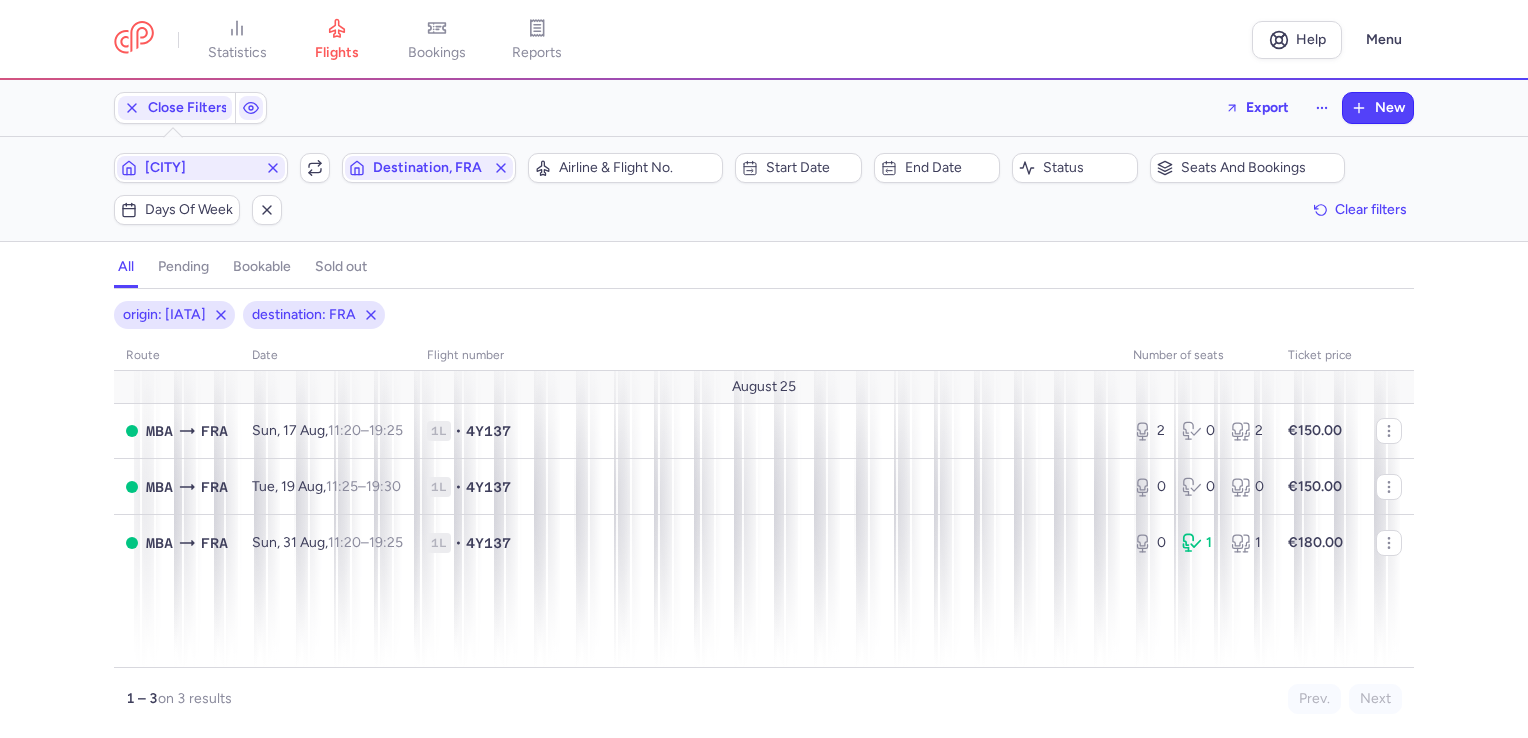 type 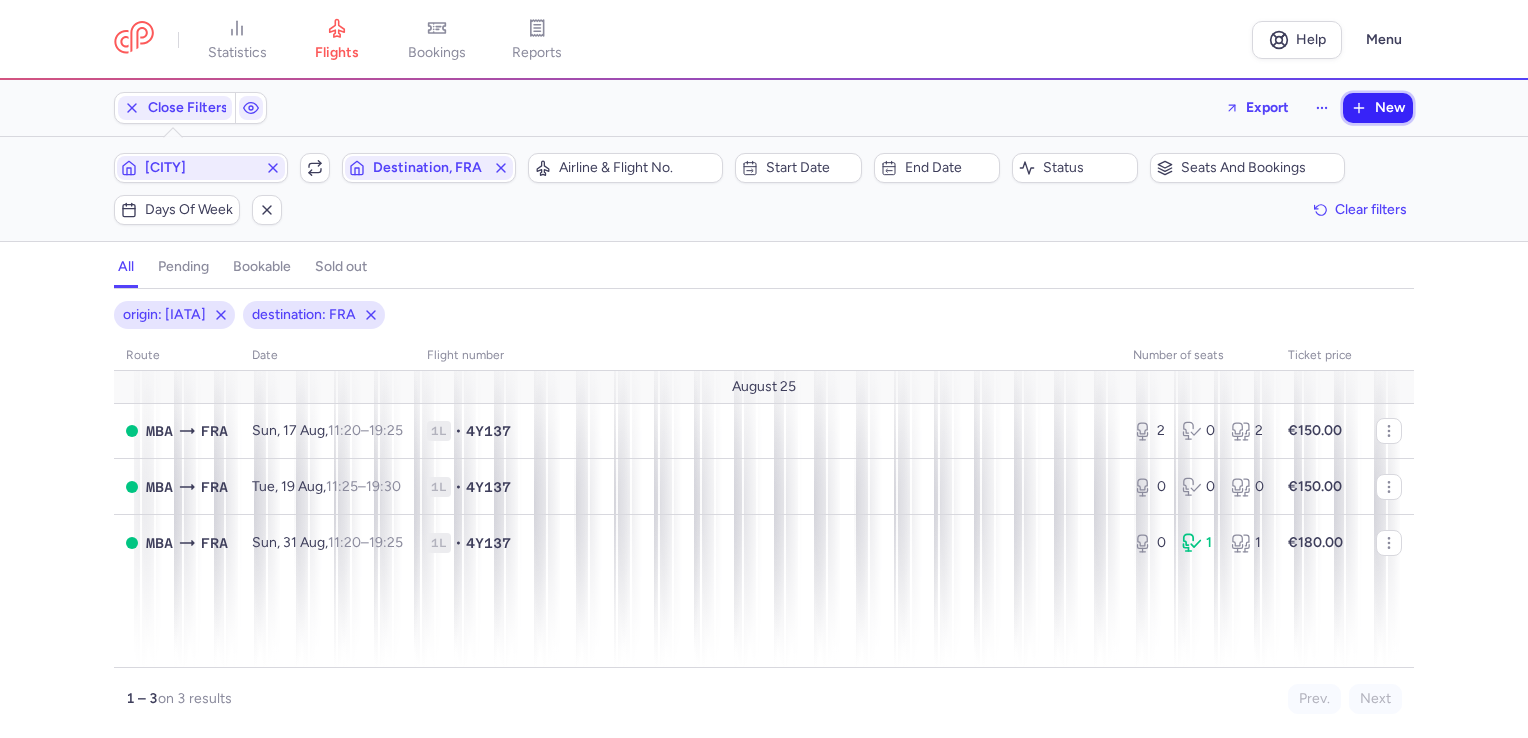 click on "New" at bounding box center [1390, 108] 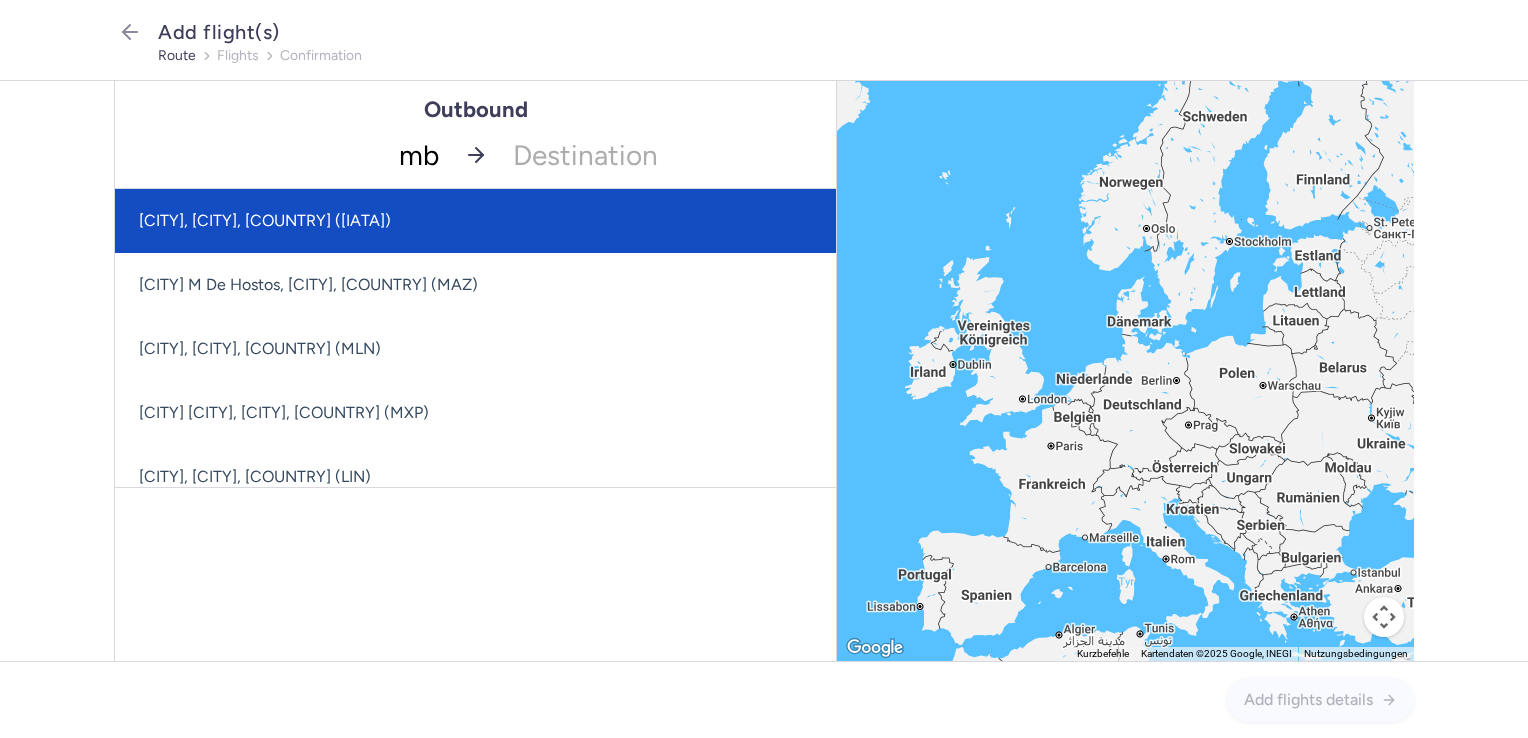 type on "mba" 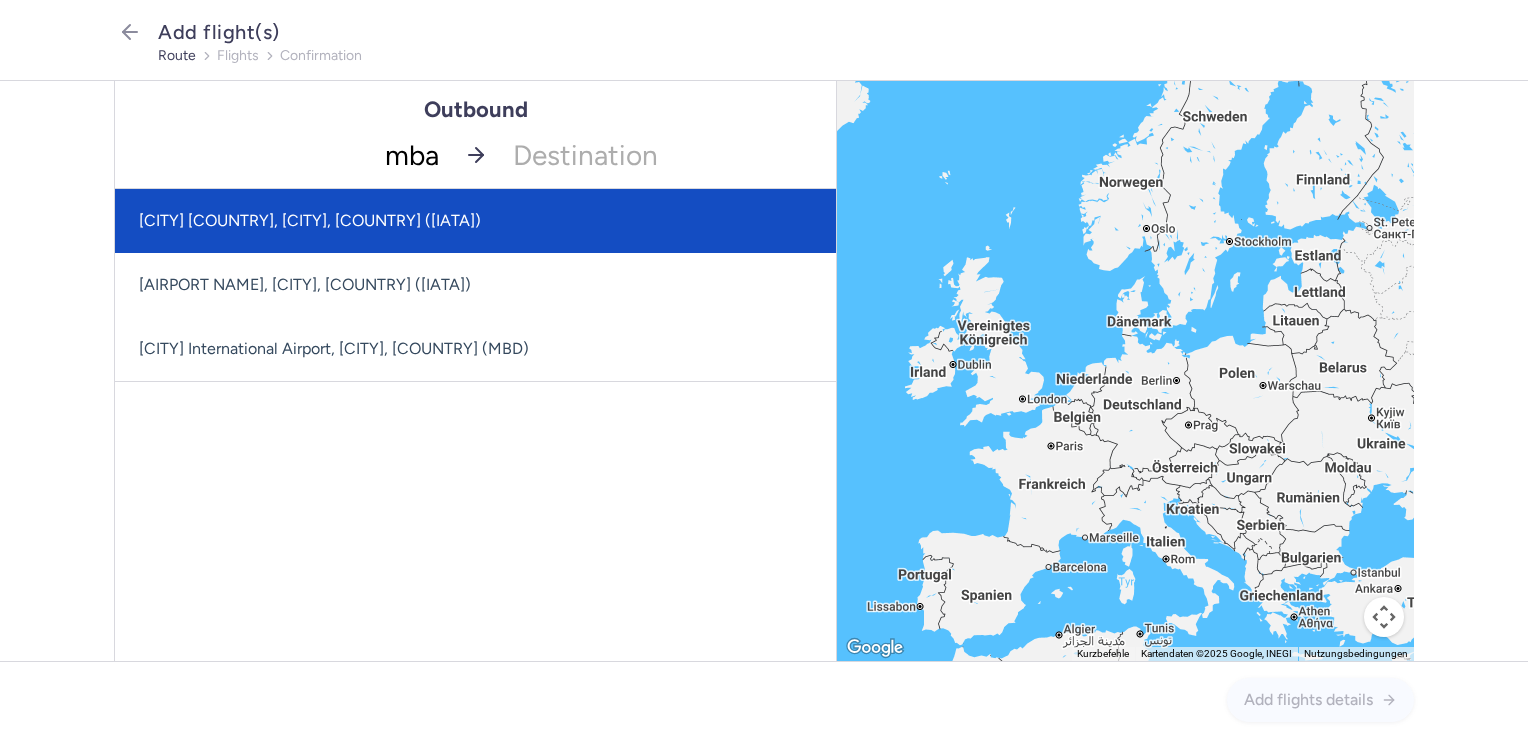 click on "[CITY] [COUNTRY], [CITY], [COUNTRY] ([IATA])" 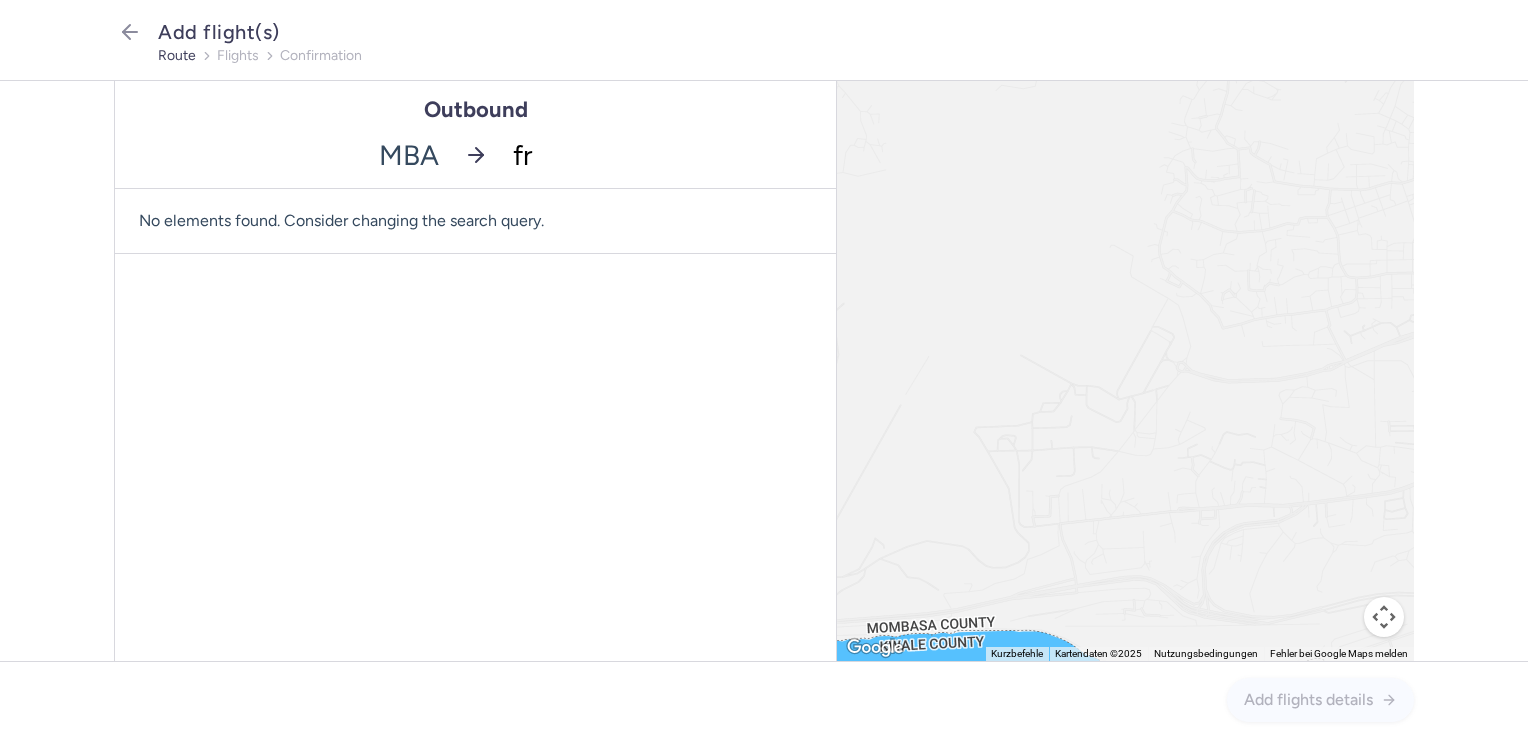 type on "fra" 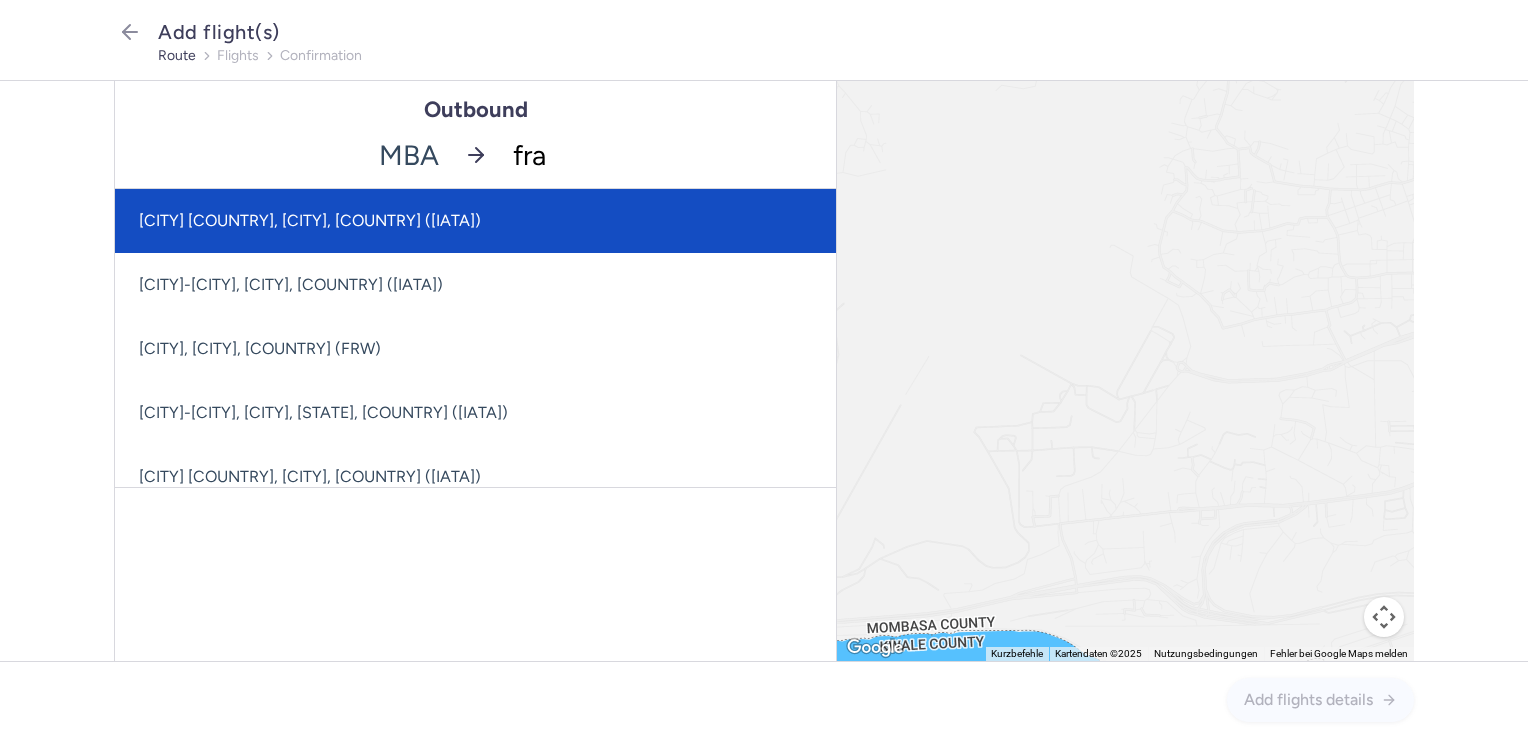 click on "[CITY] [COUNTRY], [CITY], [COUNTRY] ([IATA])" 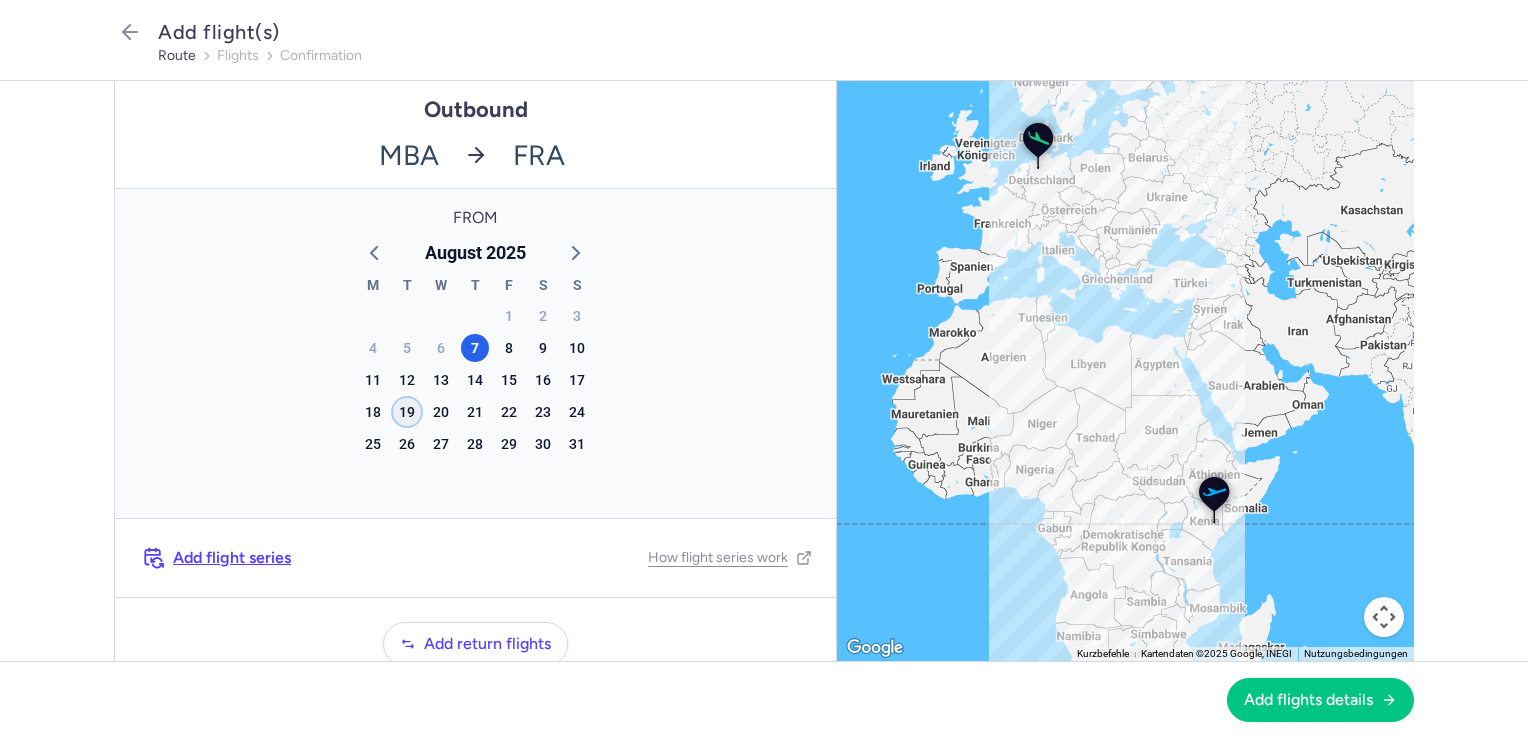click on "19" 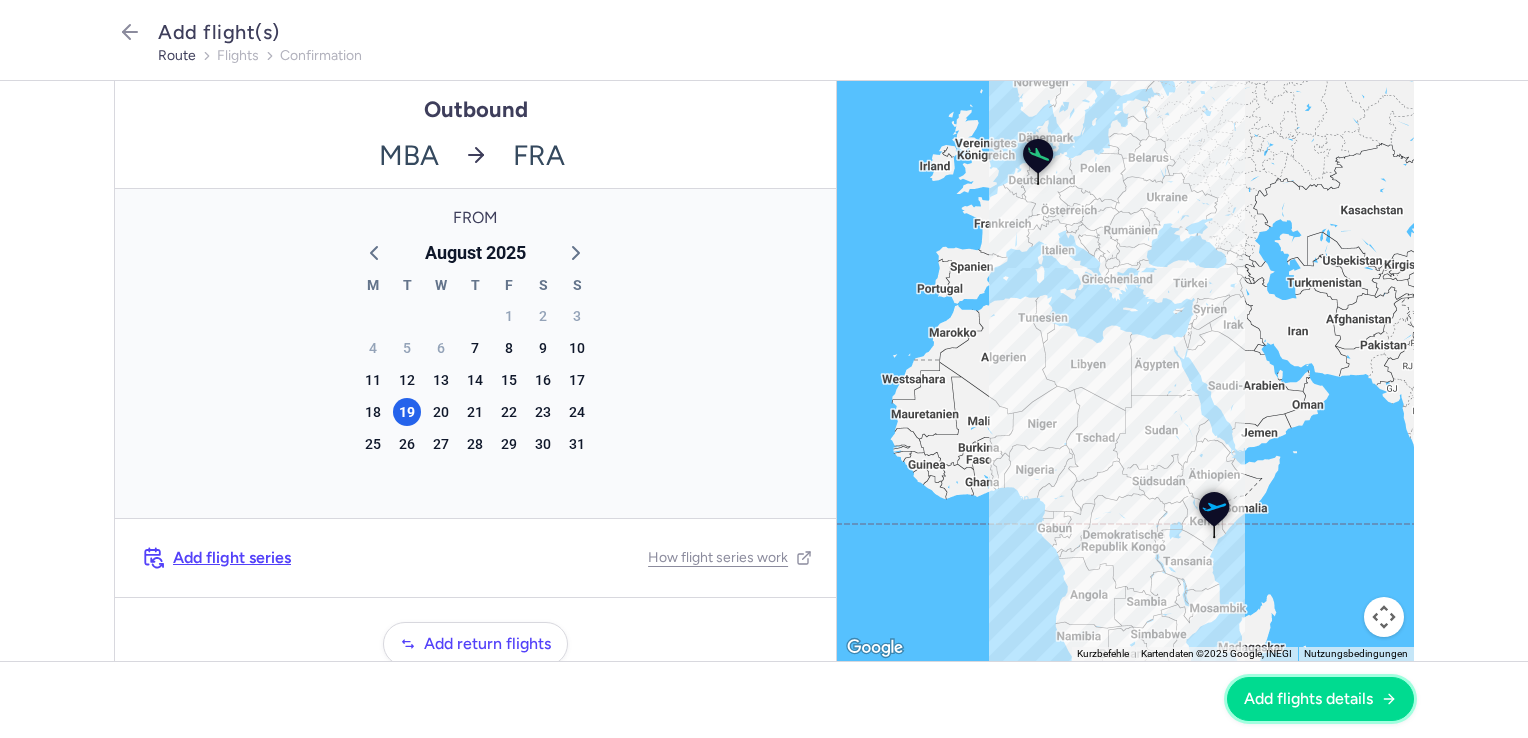 click on "Add flights details" at bounding box center (1308, 699) 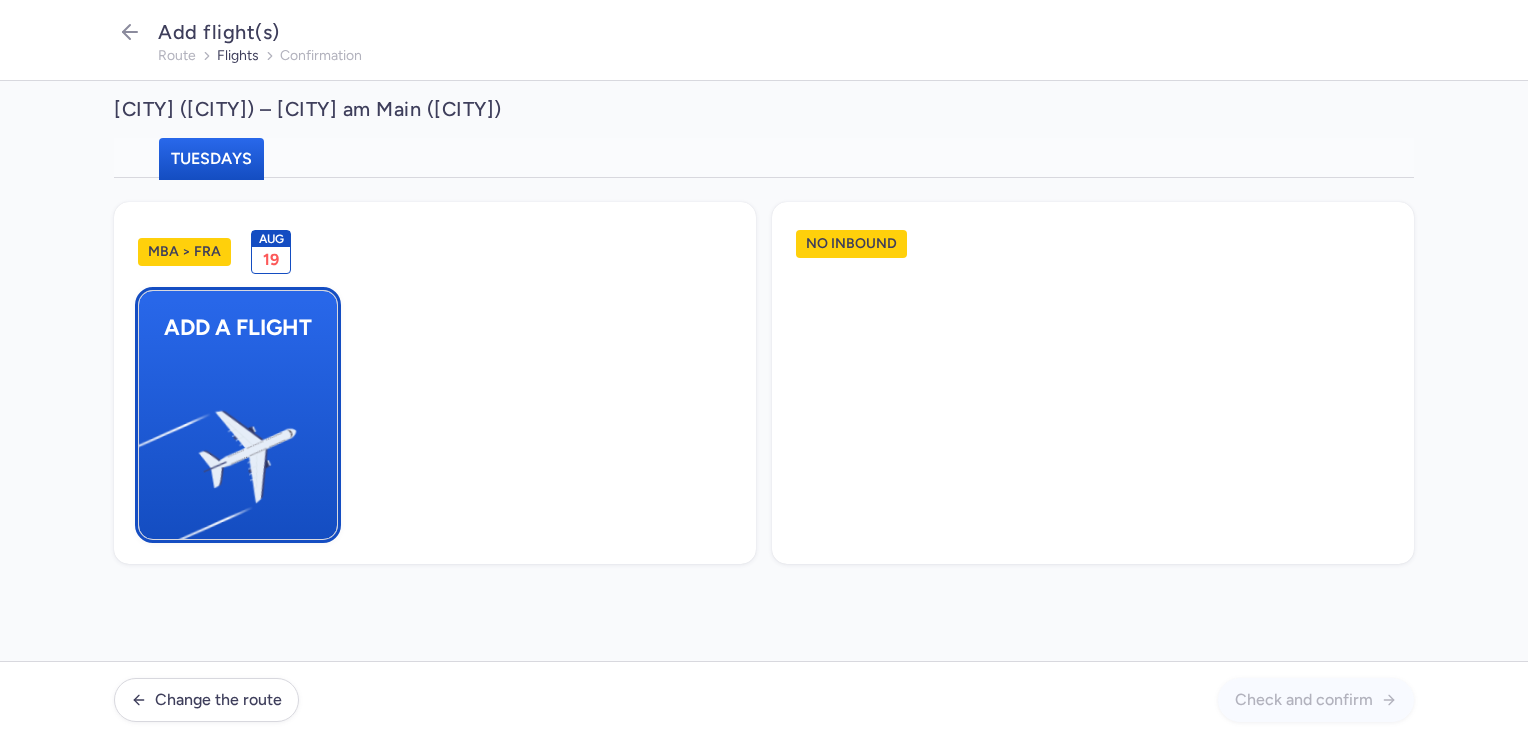 click at bounding box center [149, 448] 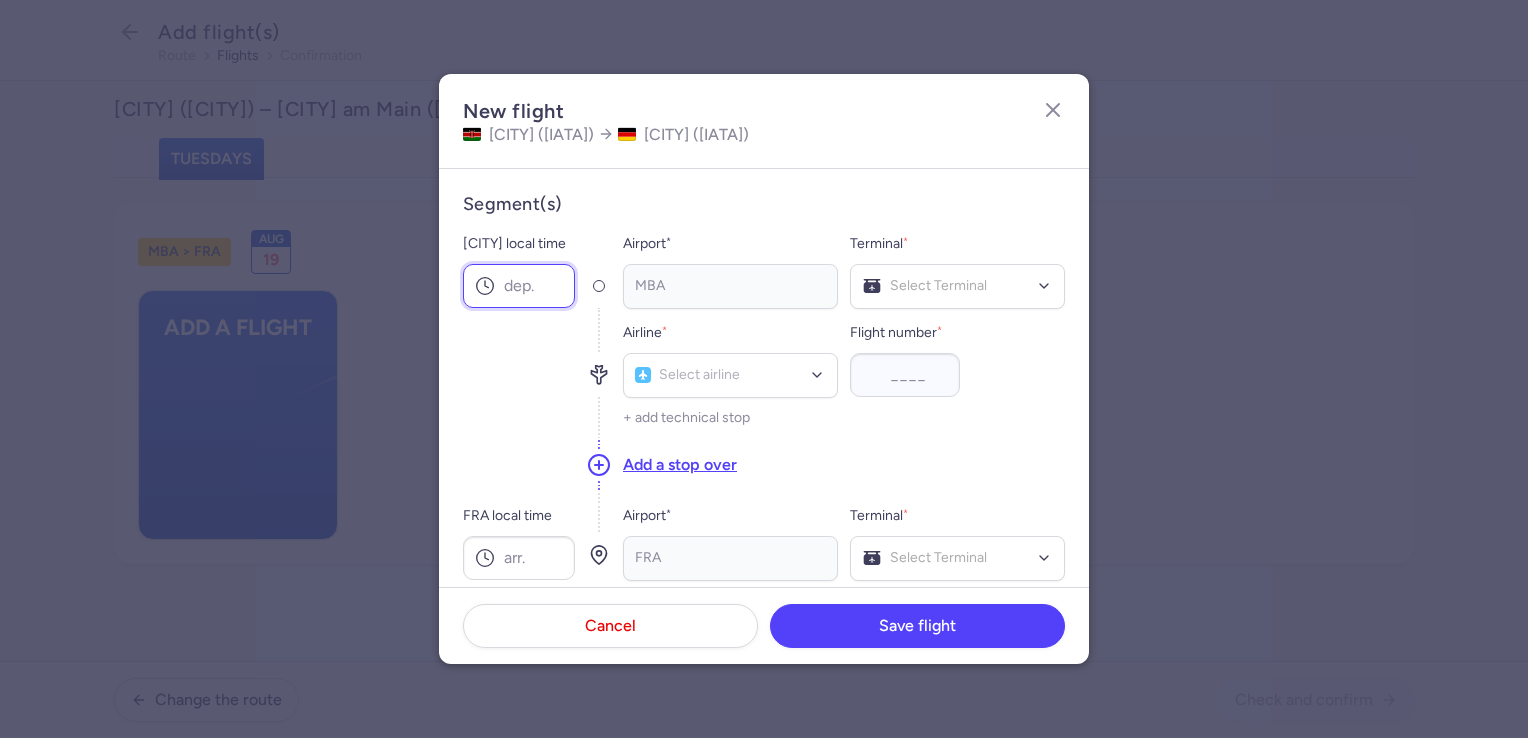 click on "[CITY] local time" at bounding box center [519, 286] 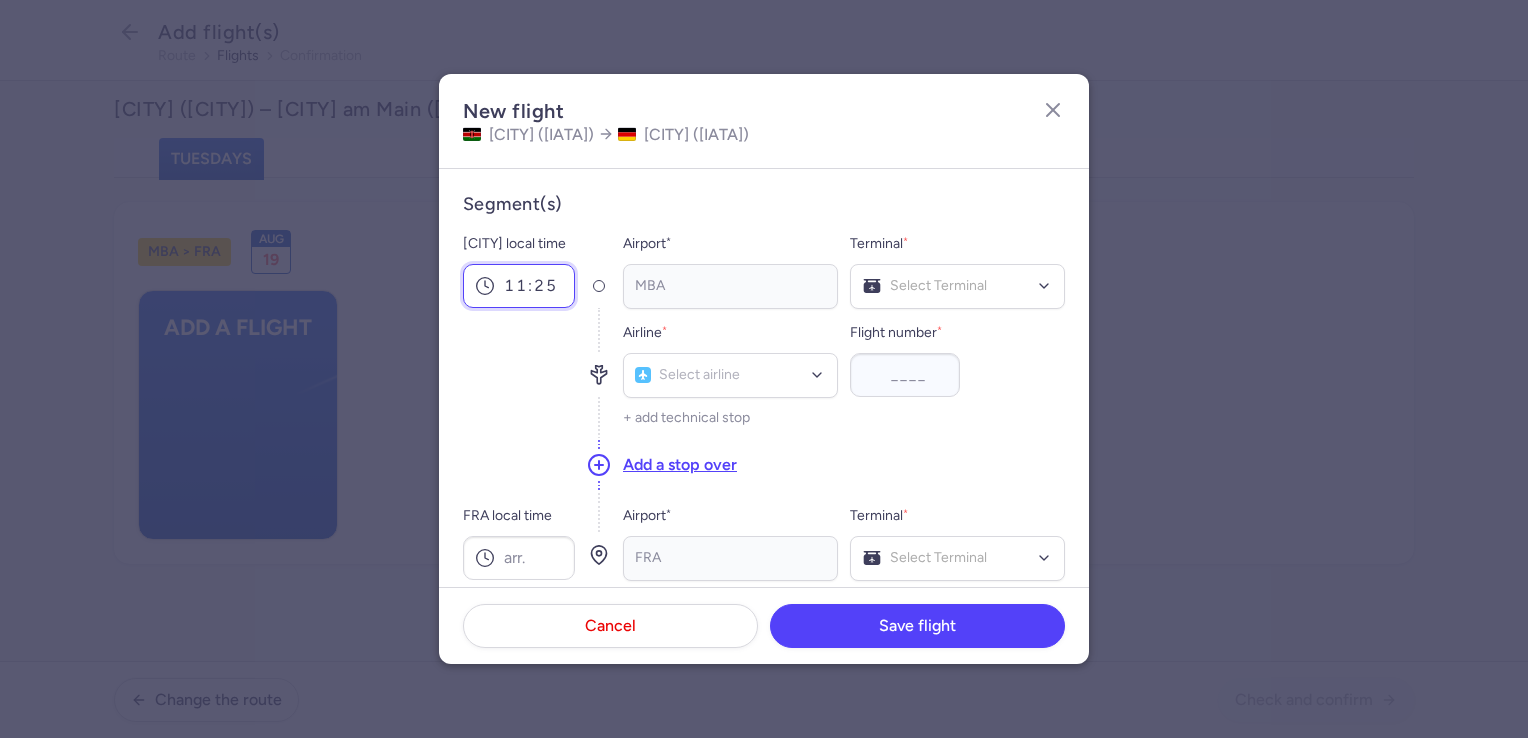 type on "11:25" 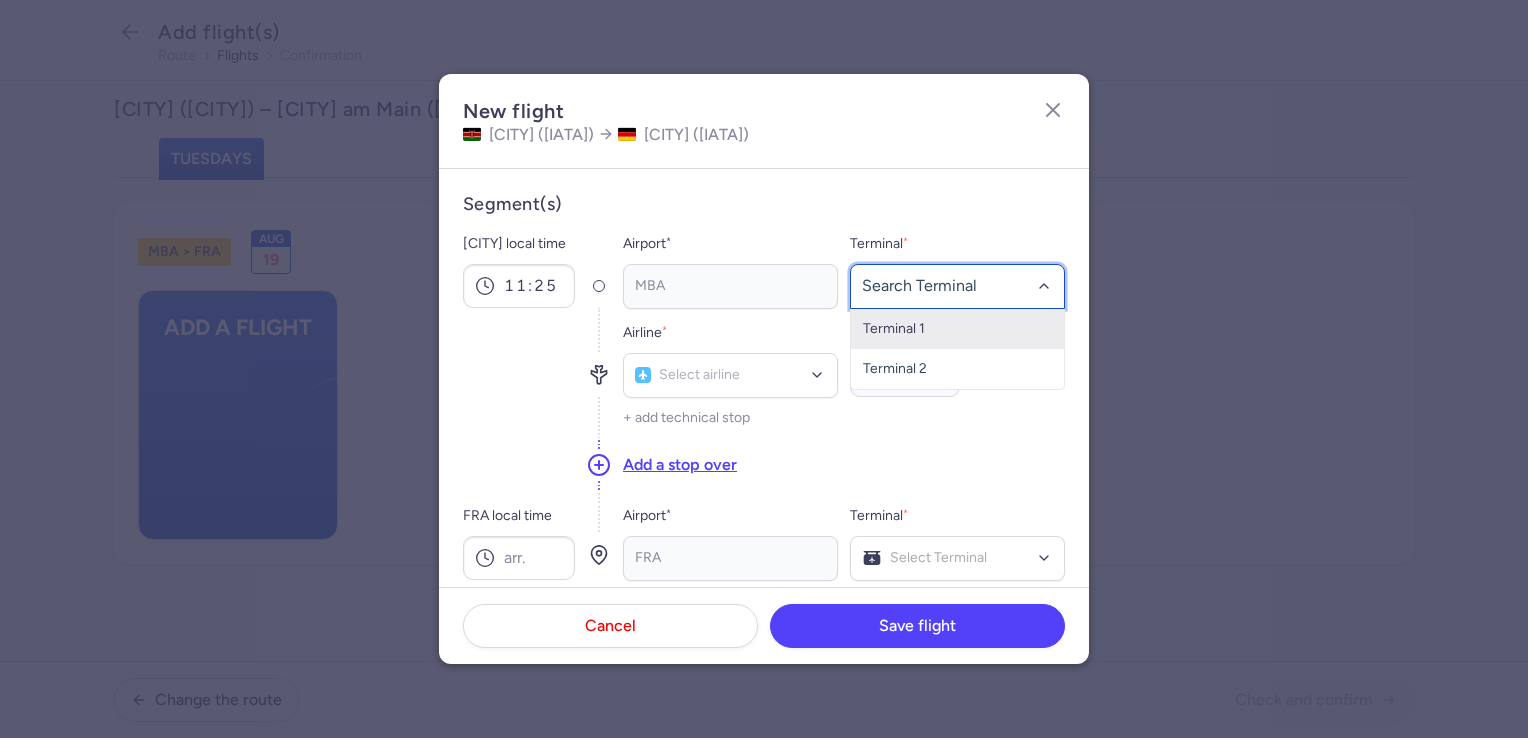 click on "Terminal 1" at bounding box center (957, 329) 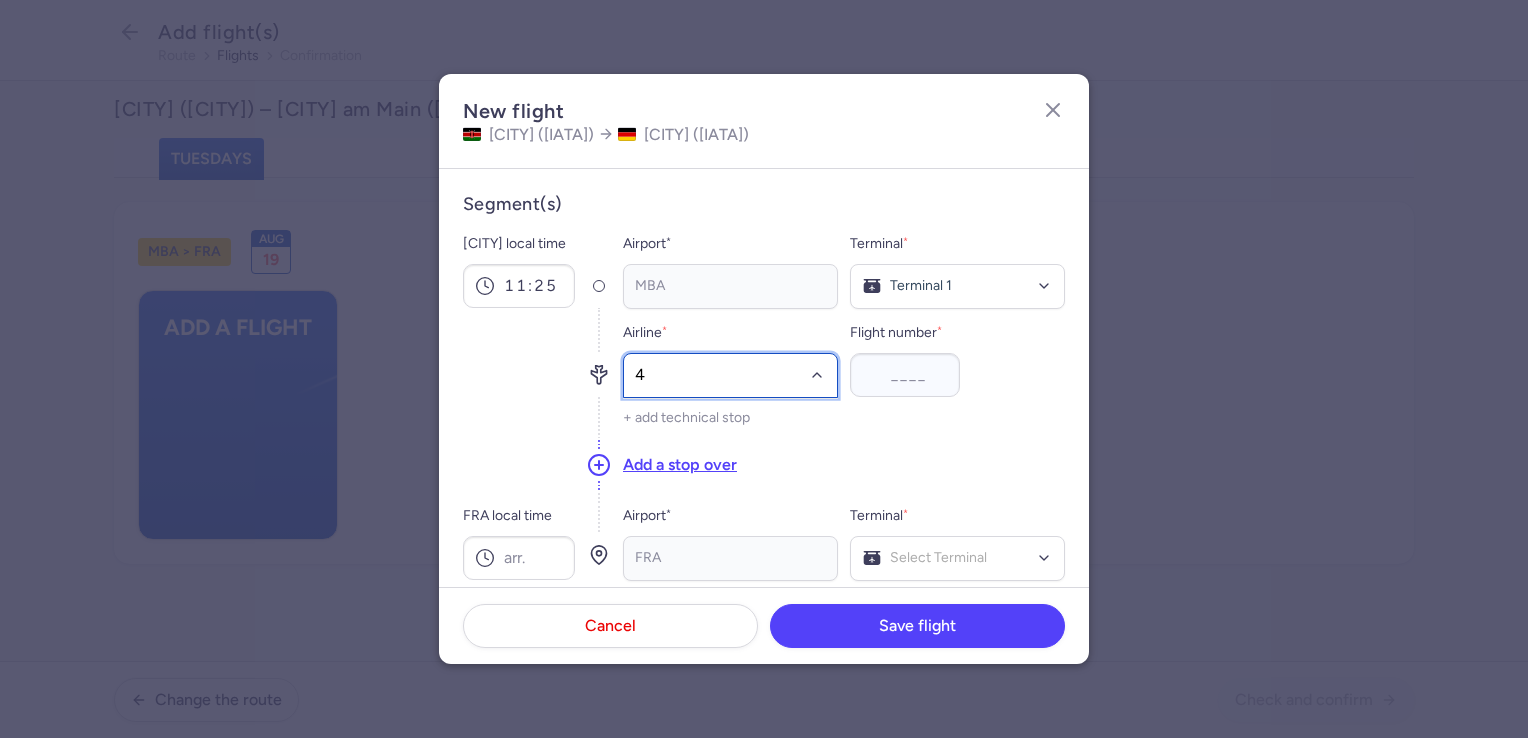 type on "4y" 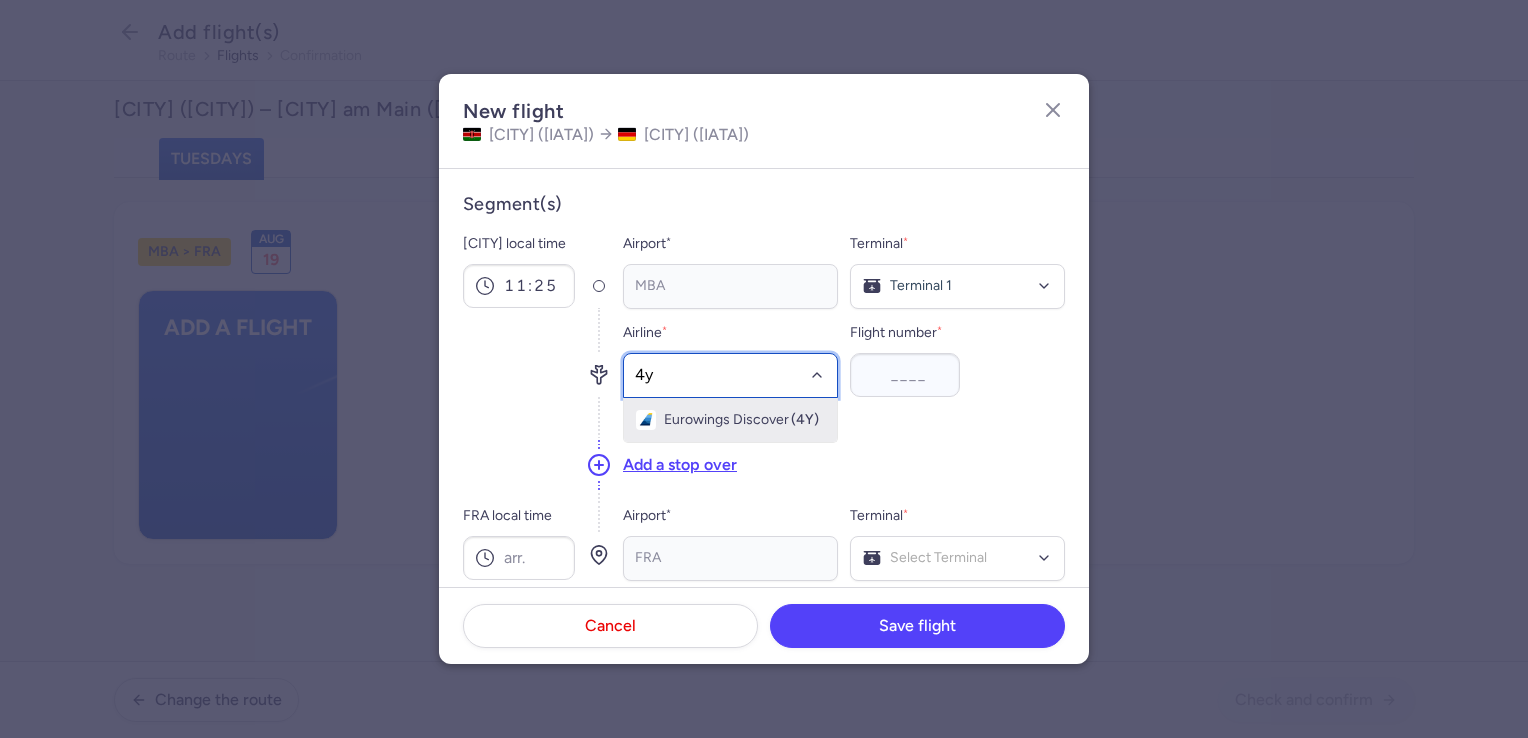 click on "Eurowings Discover" at bounding box center (726, 420) 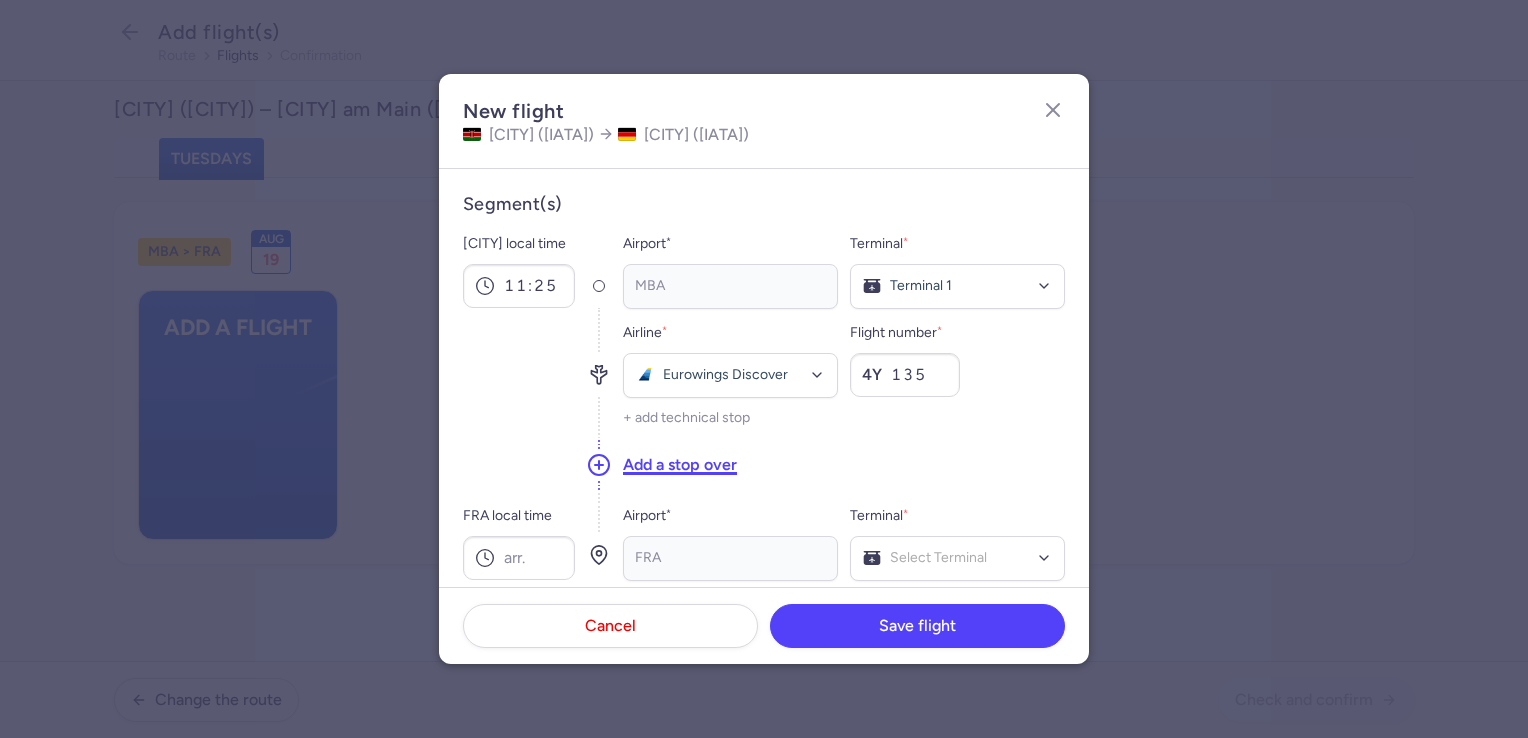 type on "135" 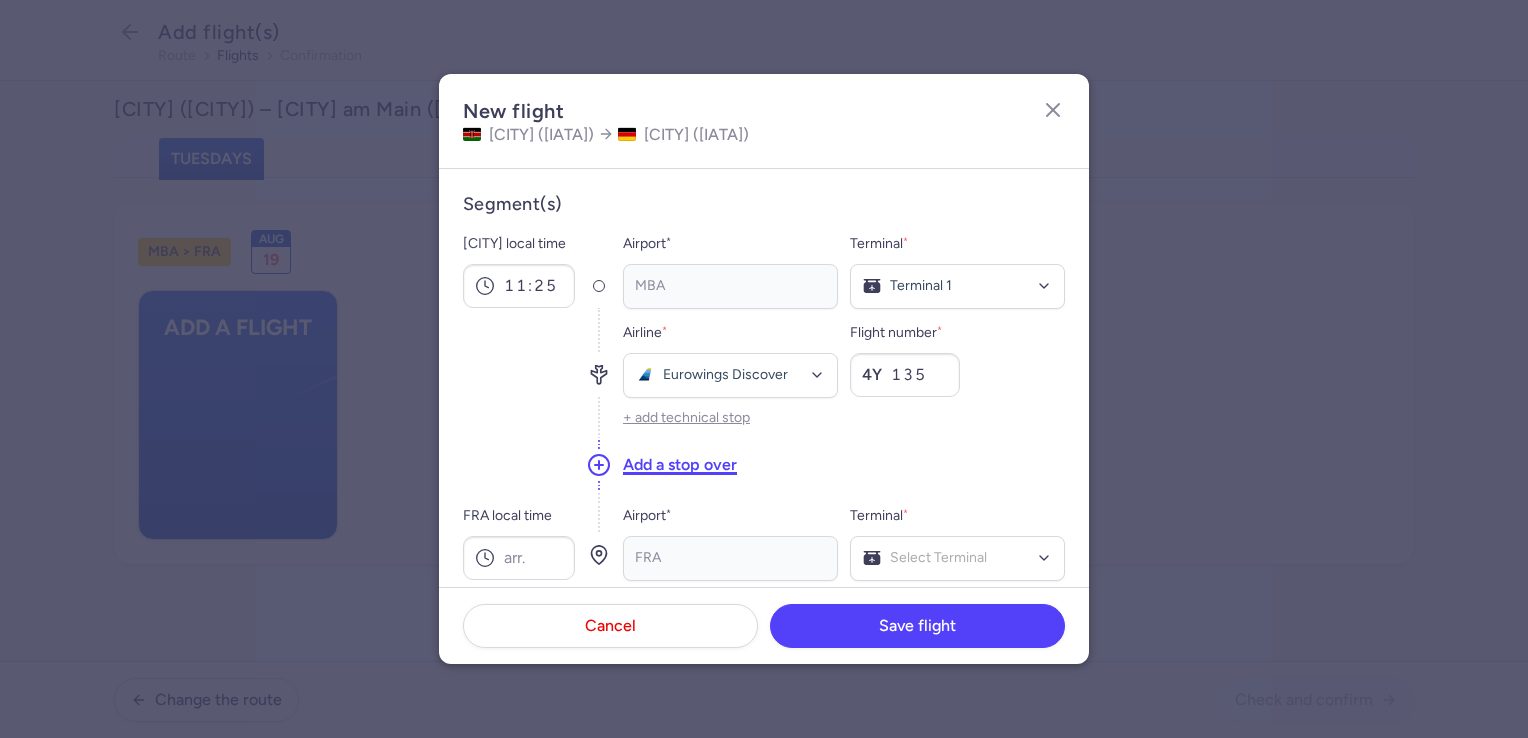type 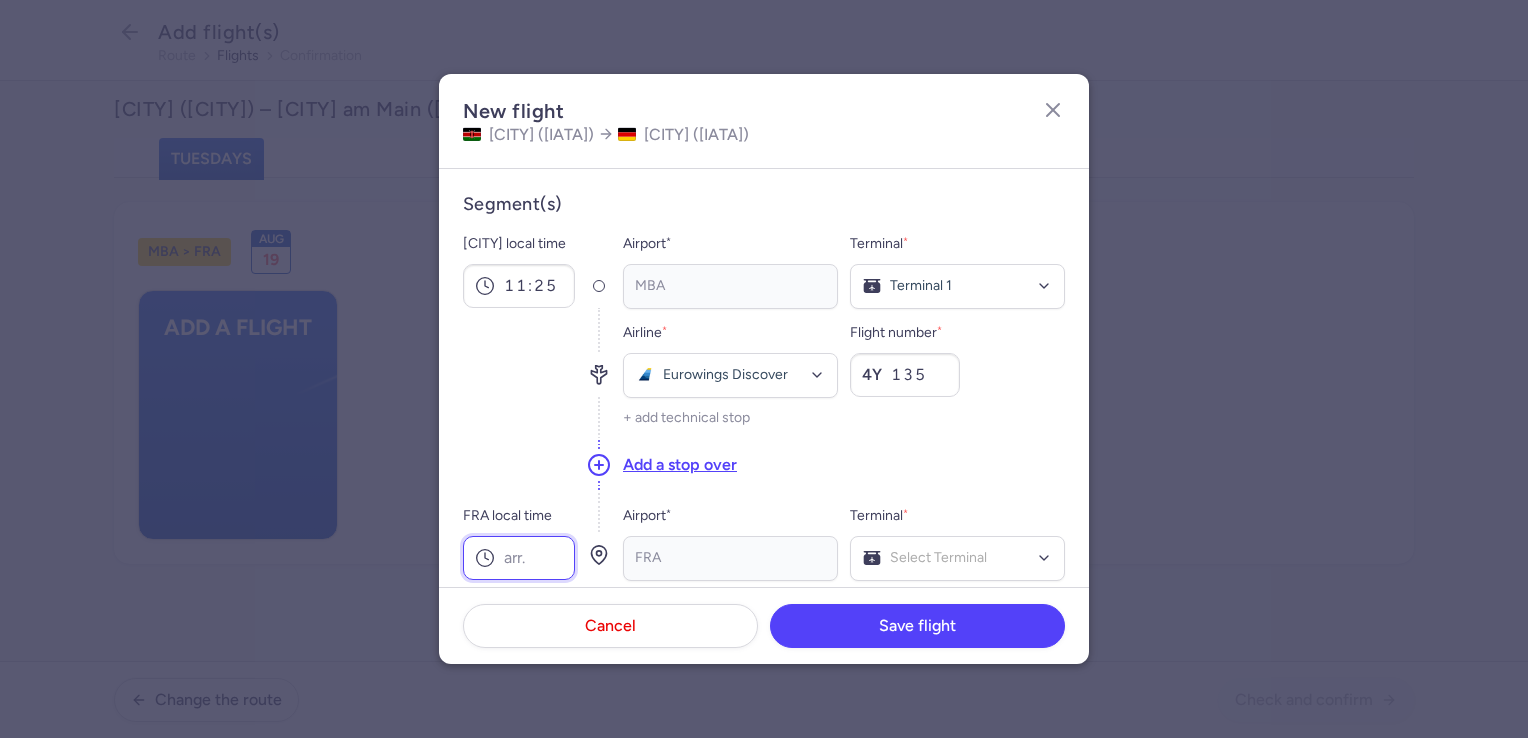 click on "FRA local time" at bounding box center (519, 558) 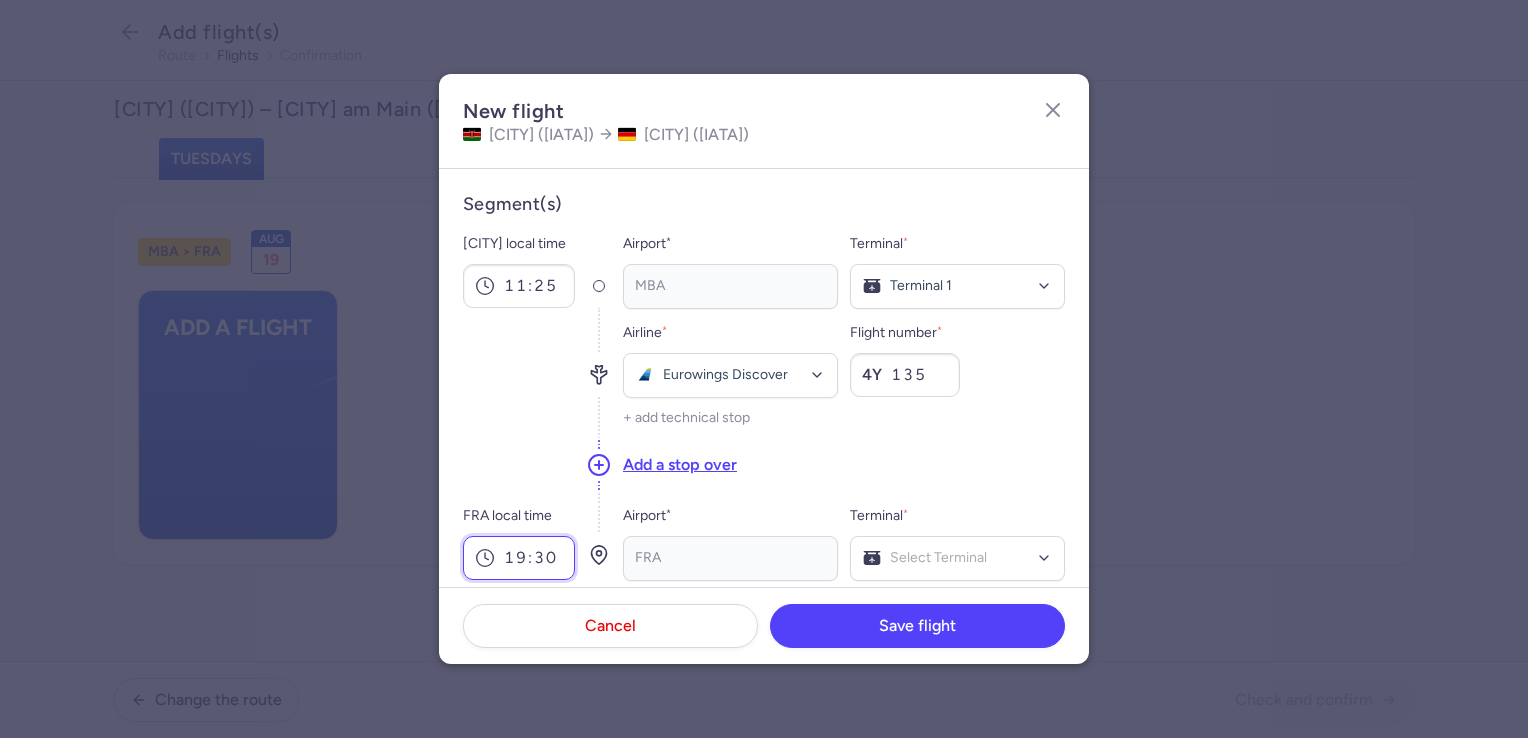 type on "19:30" 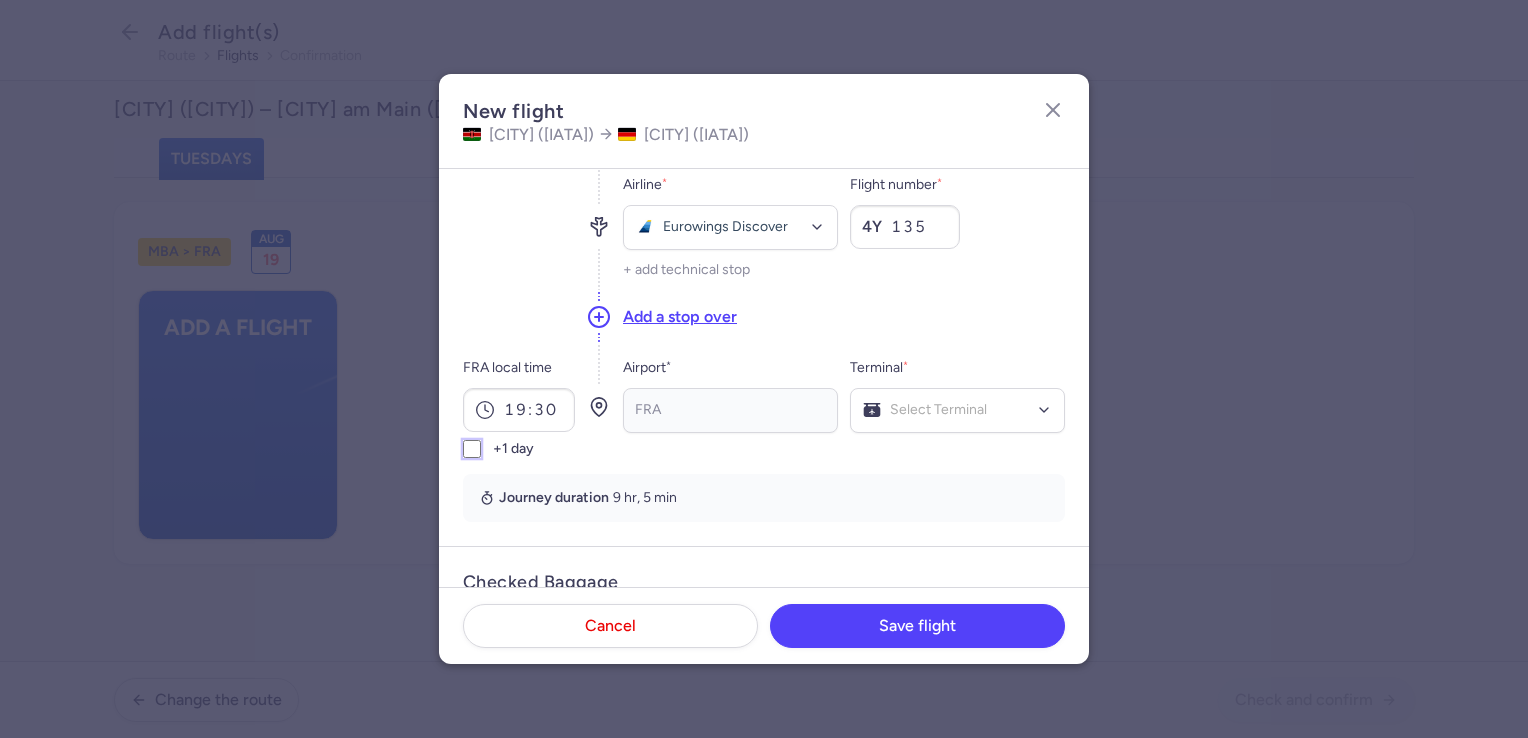 scroll, scrollTop: 116, scrollLeft: 0, axis: vertical 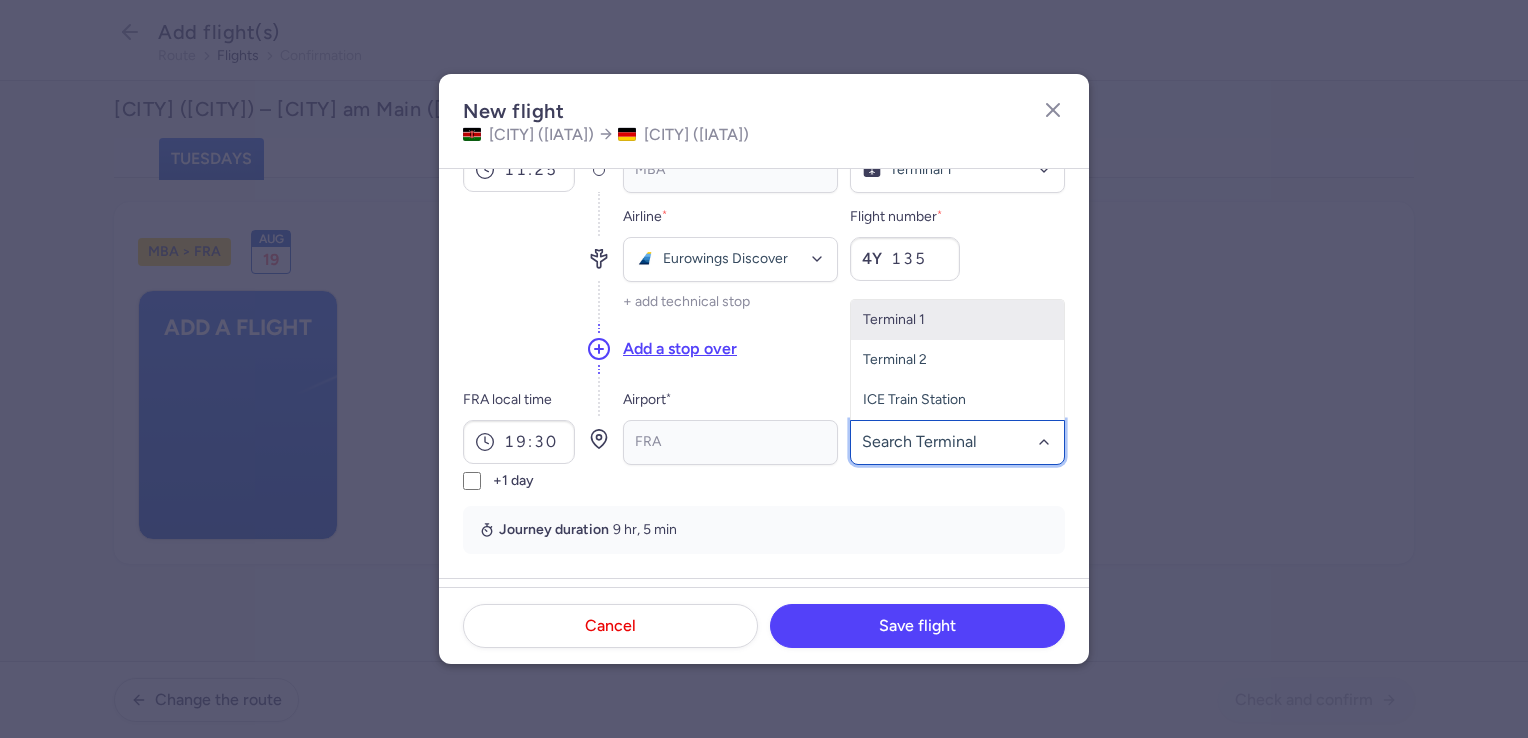 click on "Terminal 1" 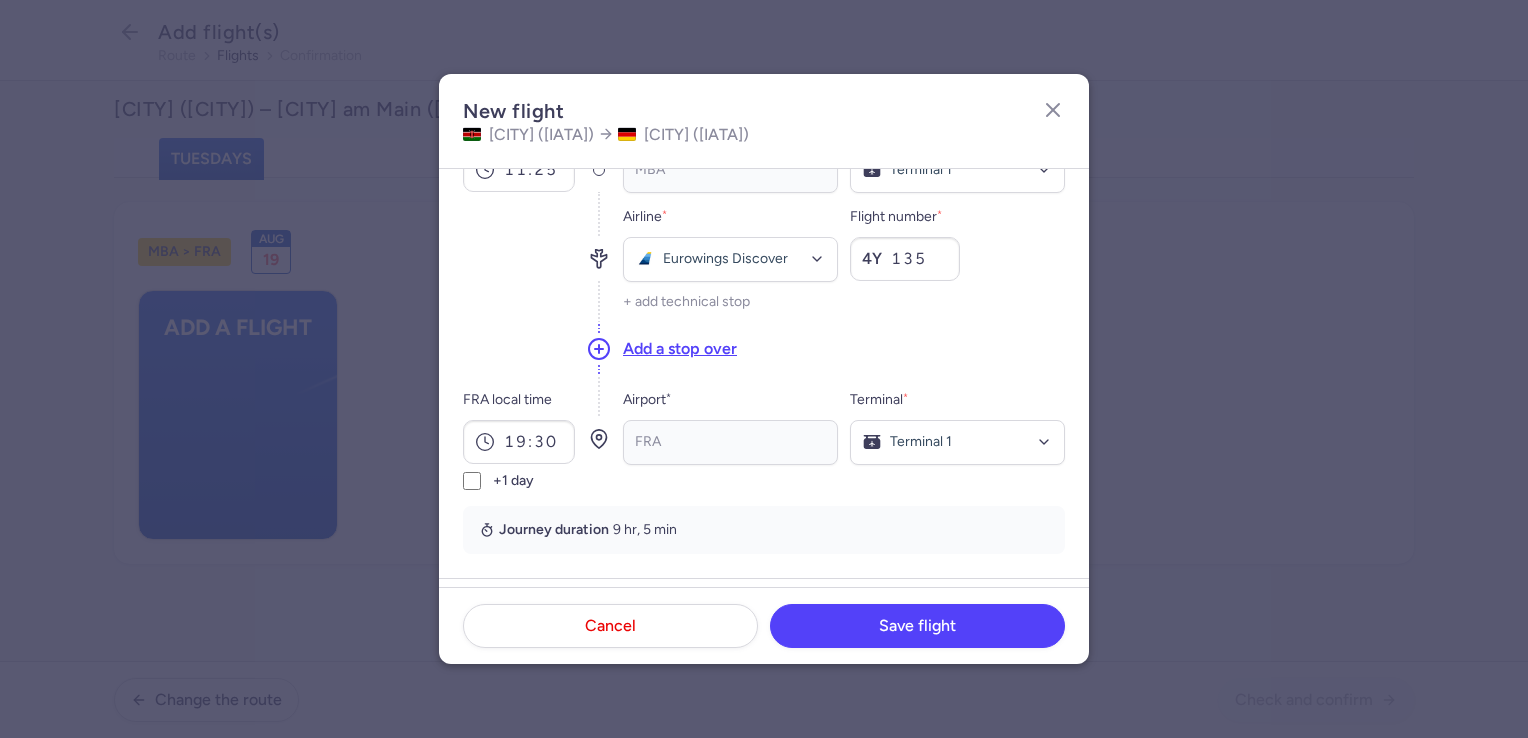 click on "Airport * [IATA] No elements found. Consider changing the search query. Type an IATA code, a city, an airport name...  Terminal  *   Terminal 1 Terminal 1 Terminal 2 ICE Train Station No elements found. Consider changing the search query. List is empty." at bounding box center (844, 439) 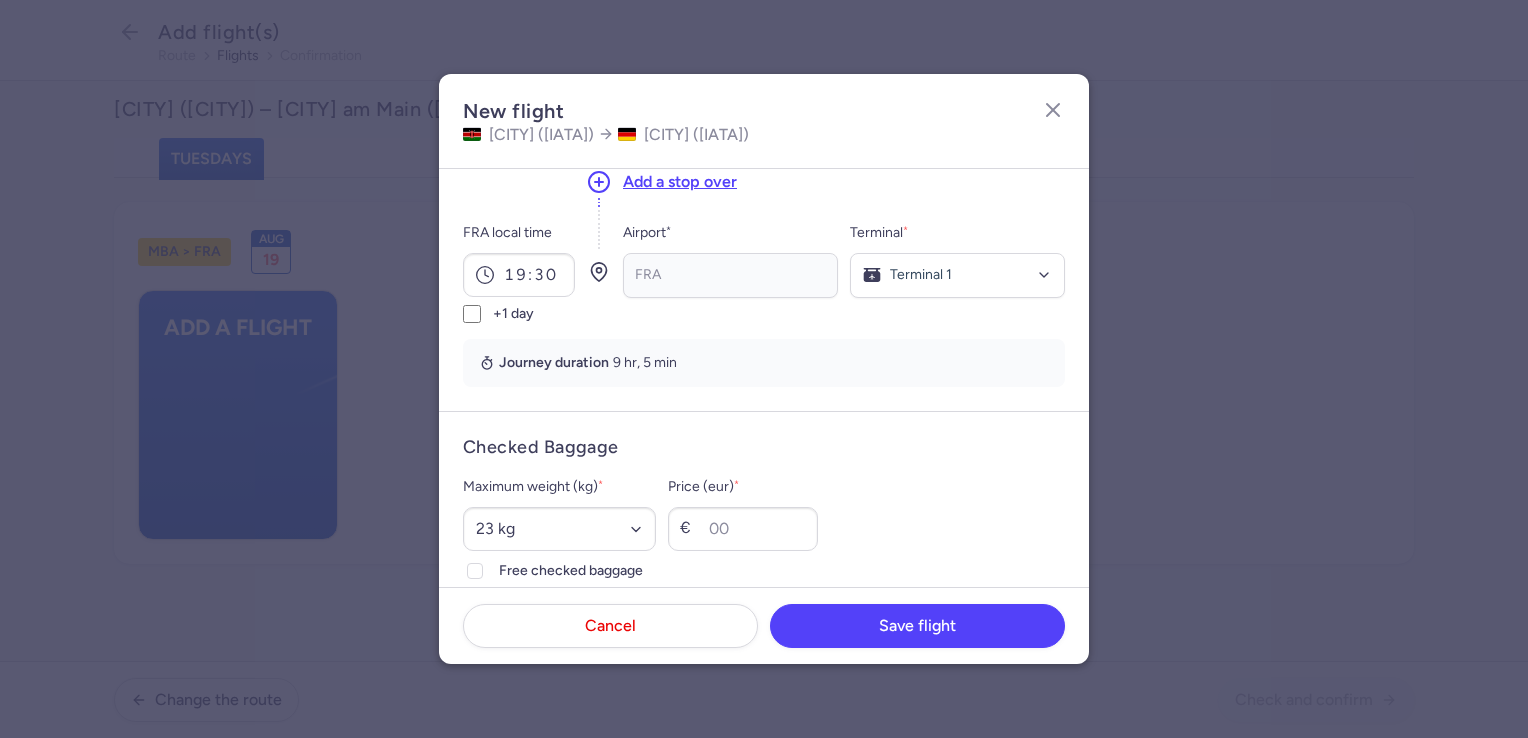 scroll, scrollTop: 416, scrollLeft: 0, axis: vertical 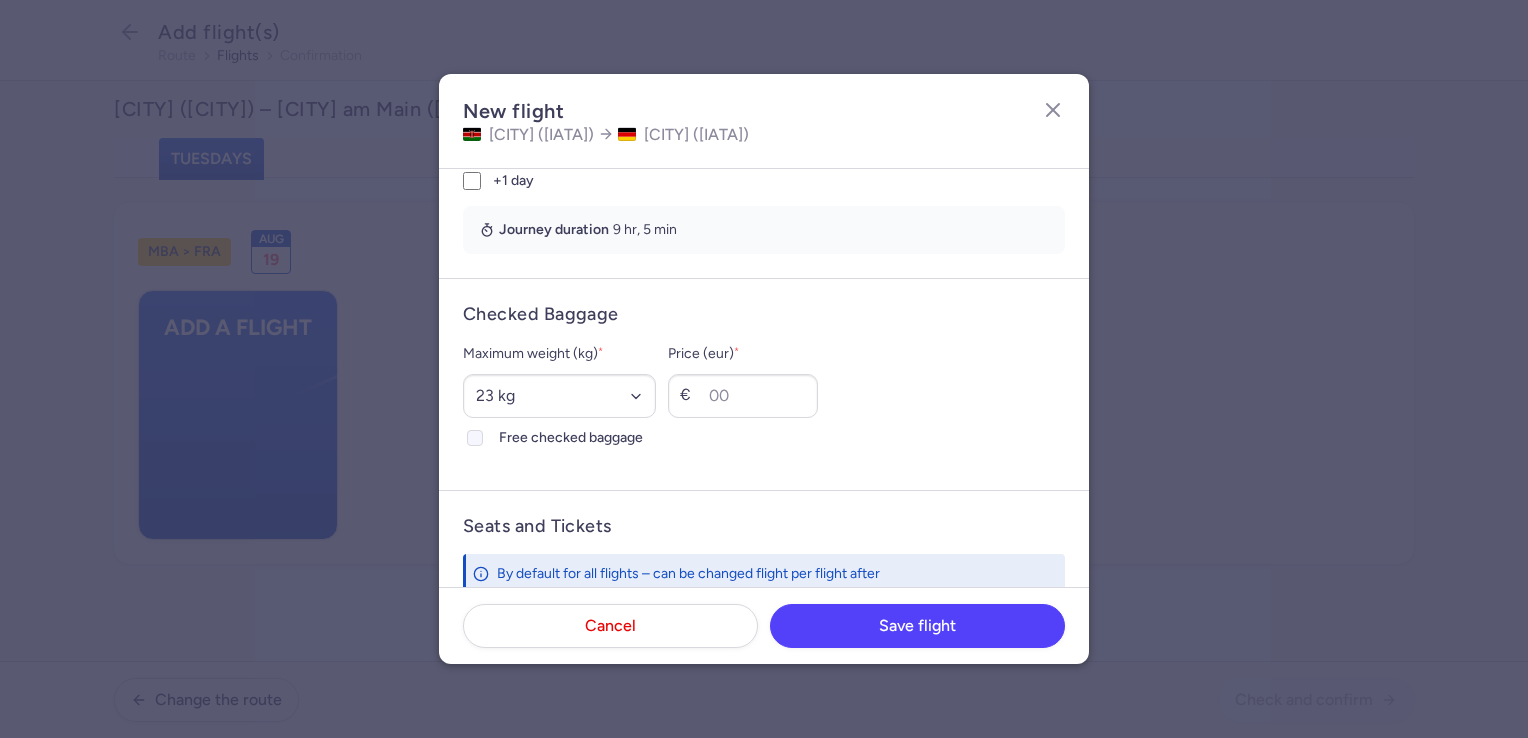 click 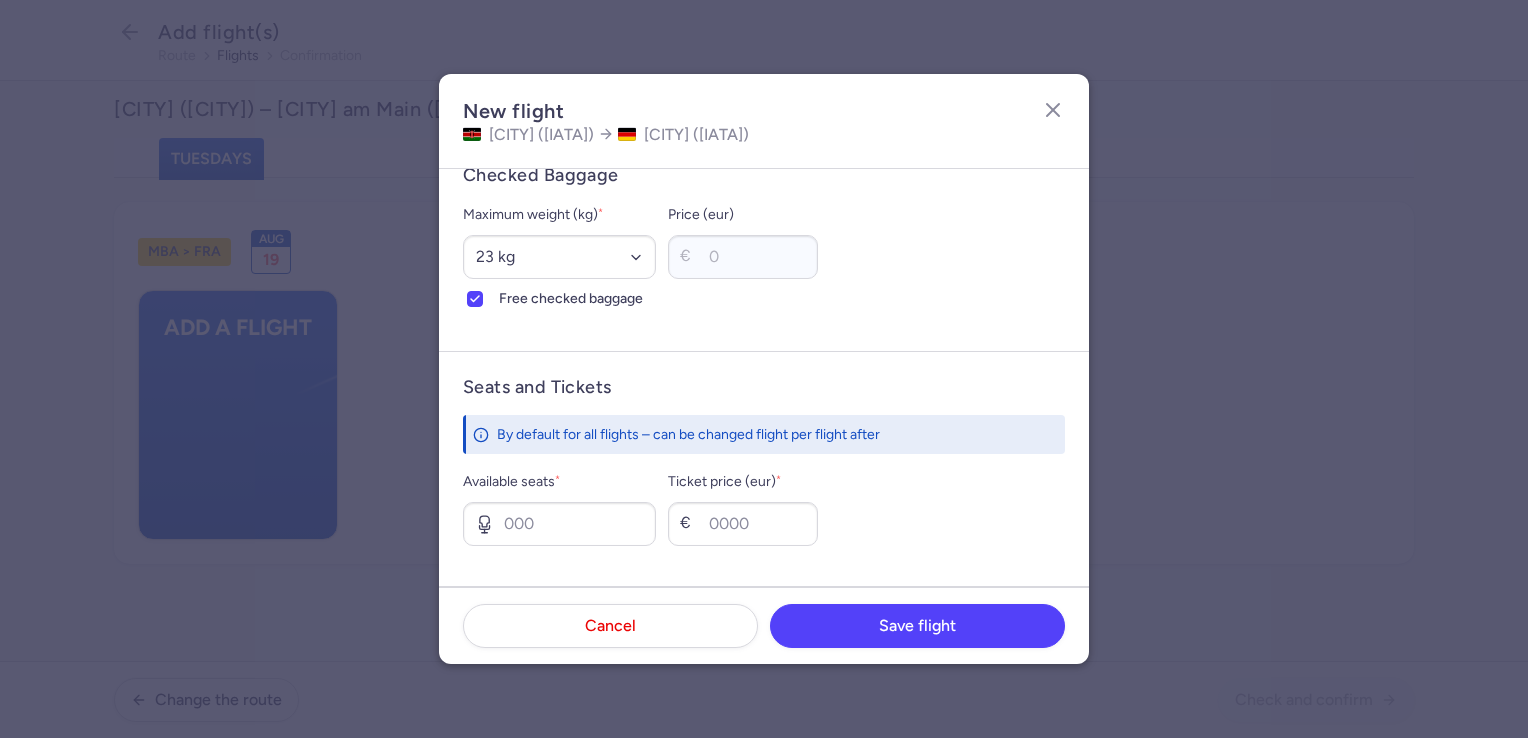 scroll, scrollTop: 616, scrollLeft: 0, axis: vertical 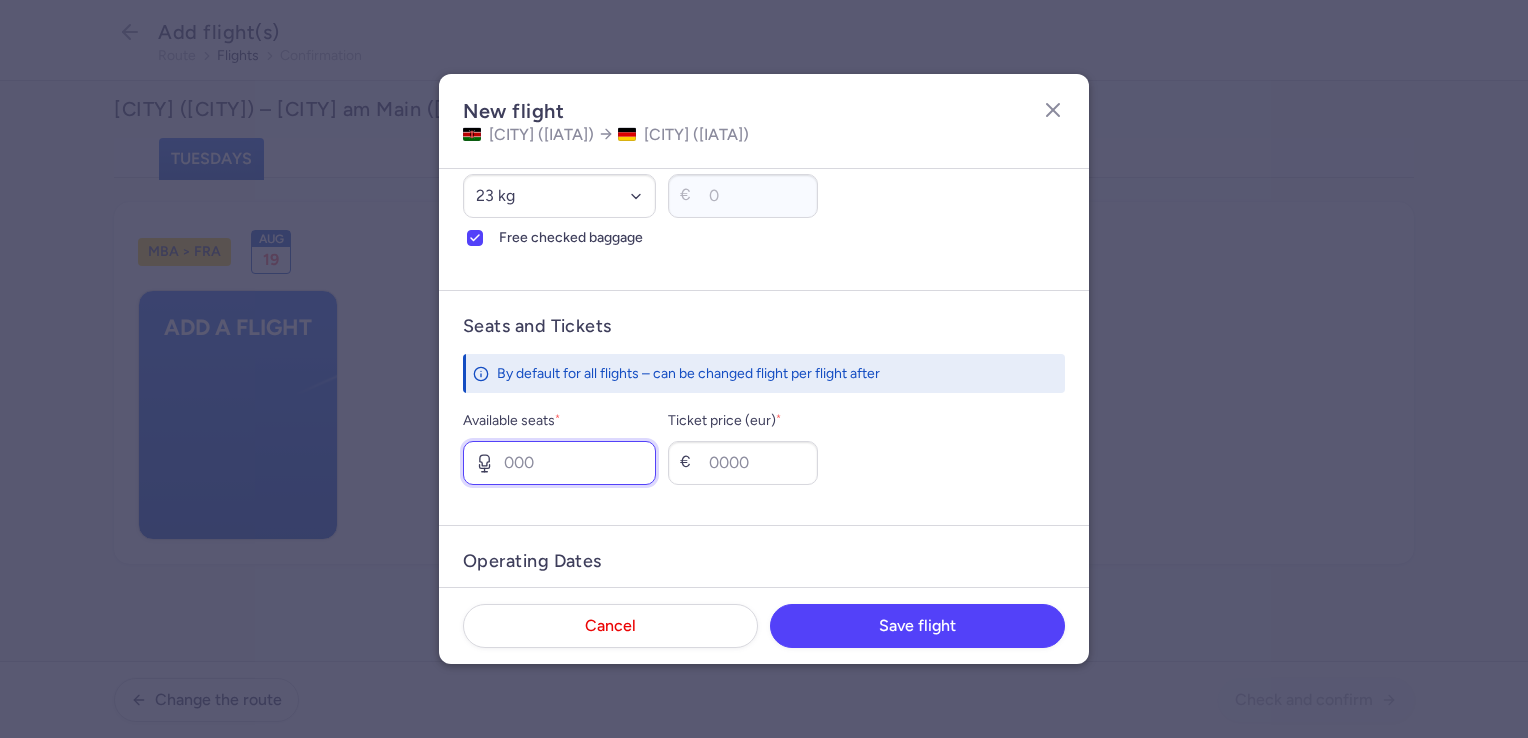 click on "Available seats  *" at bounding box center (559, 463) 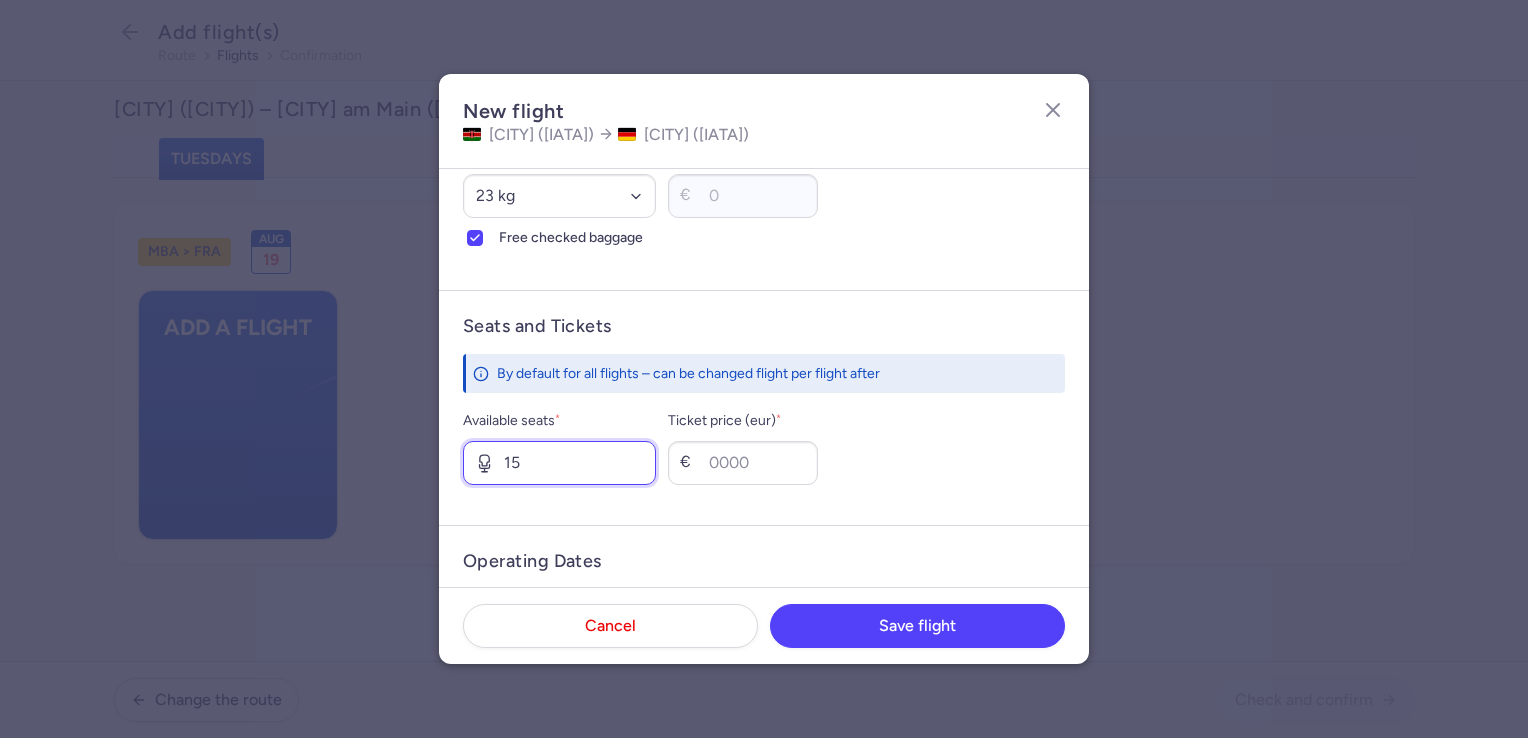 type on "1" 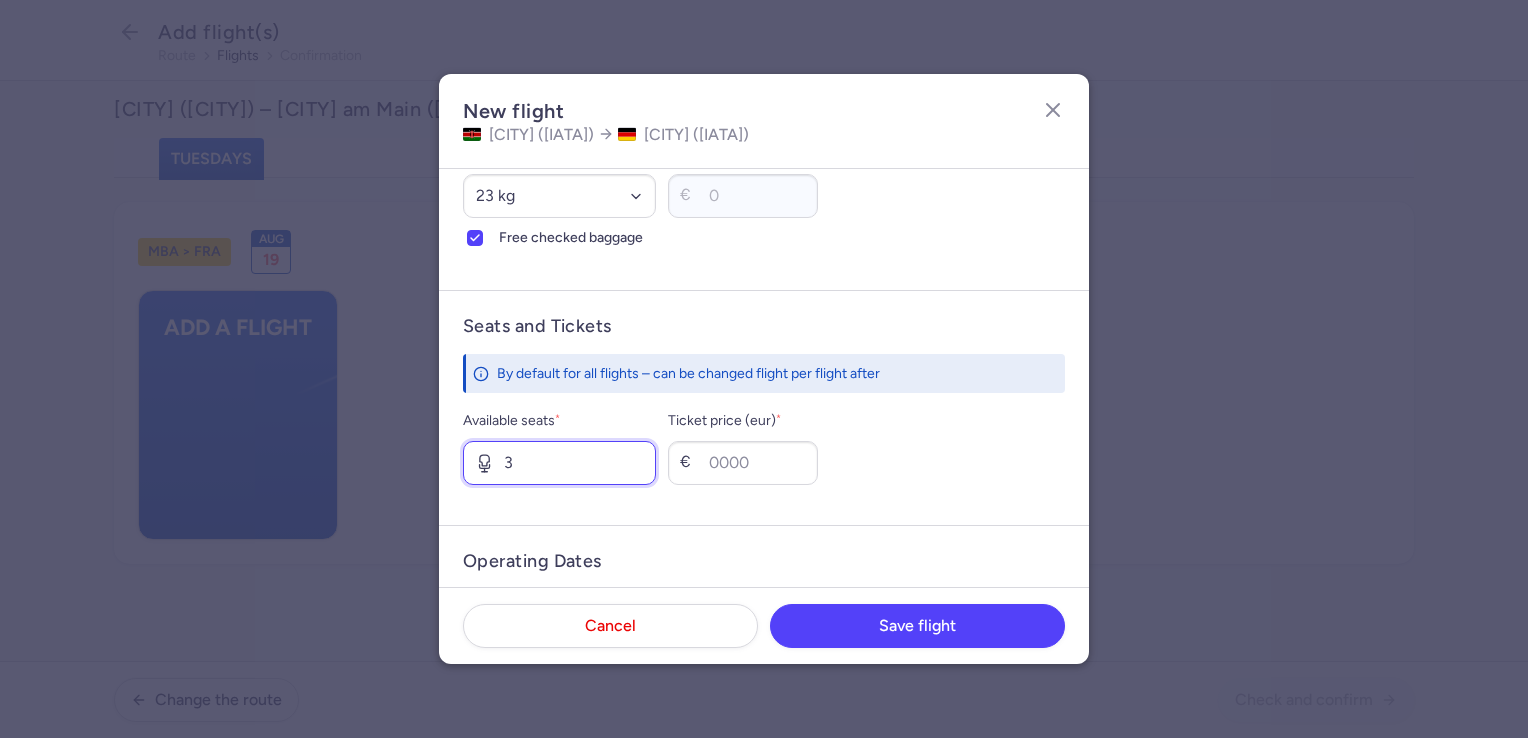 type on "3" 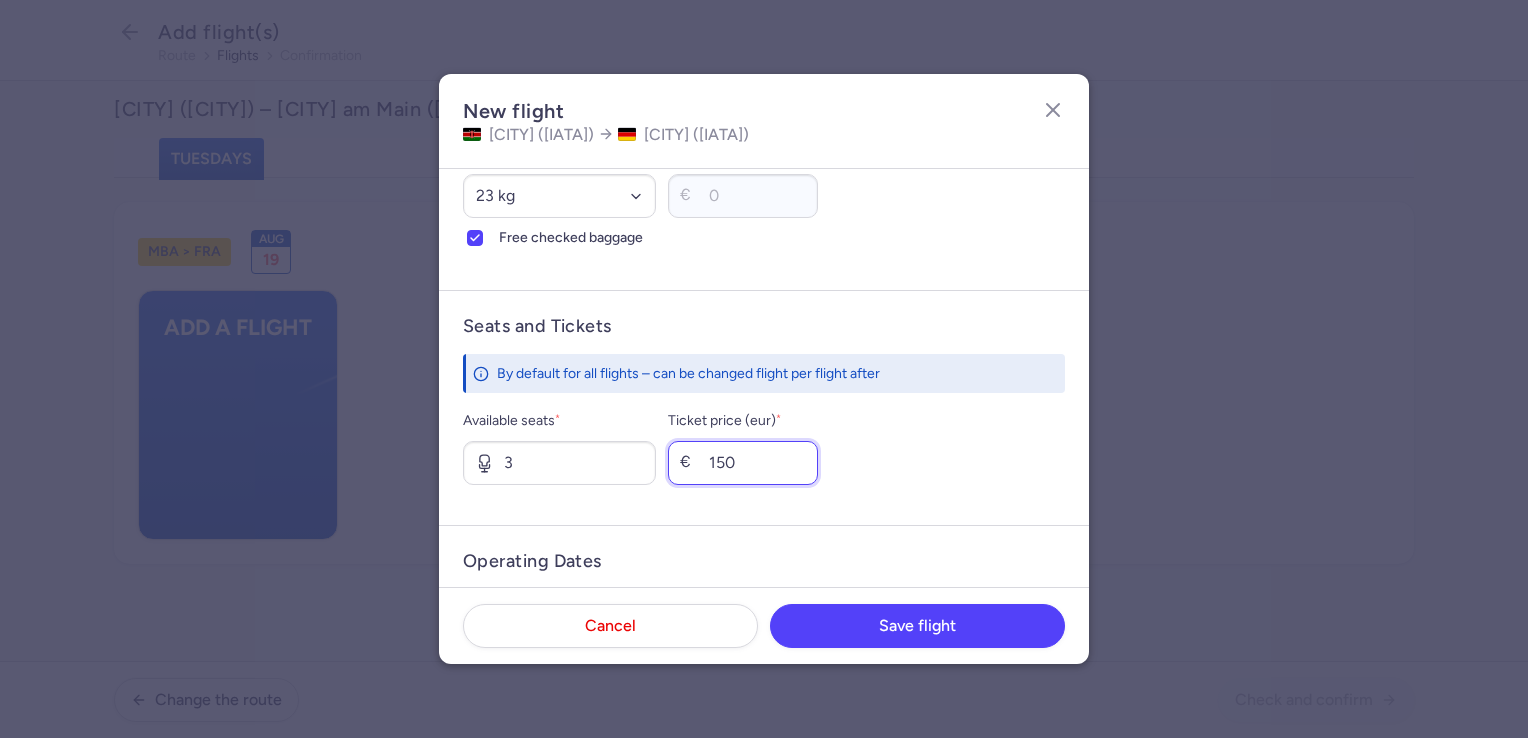 type on "150" 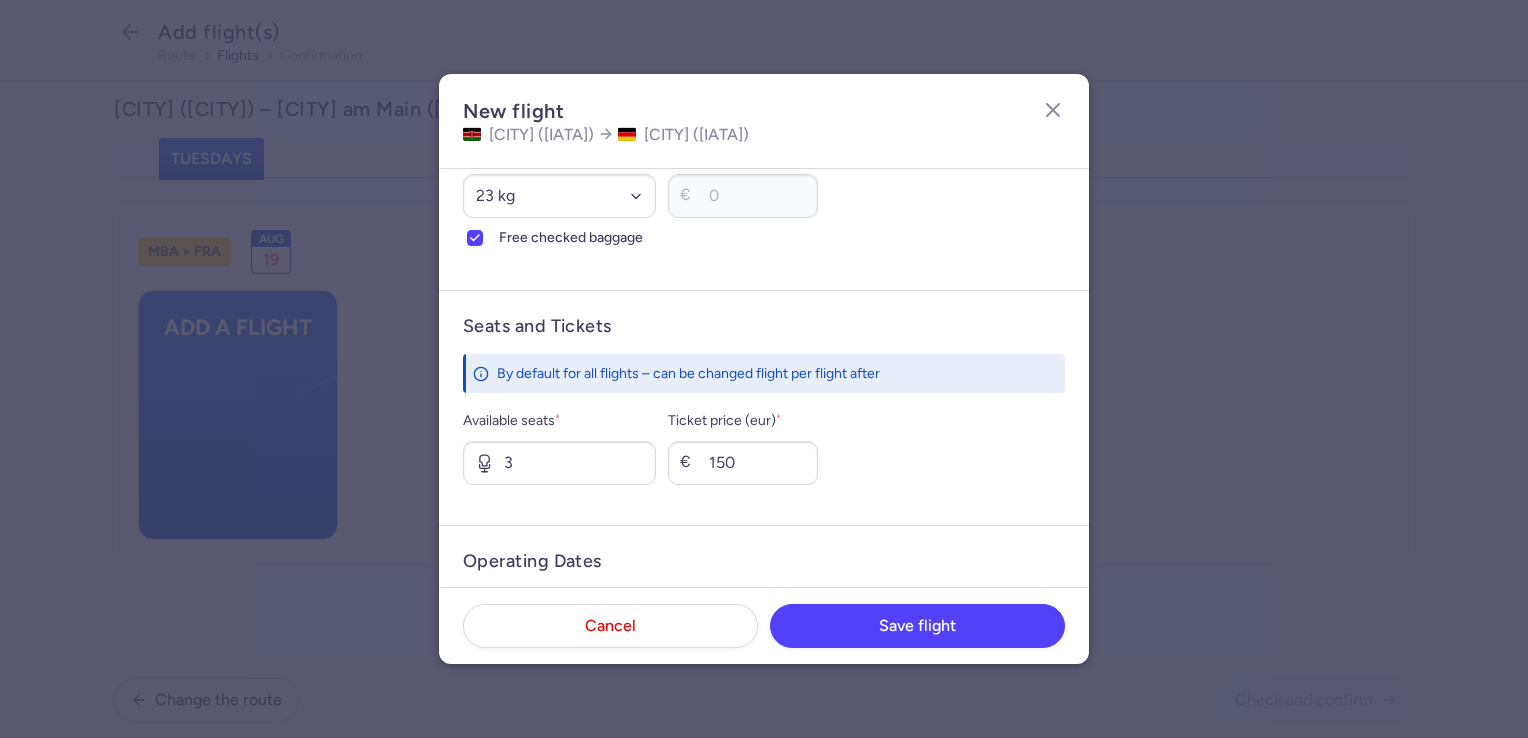 type 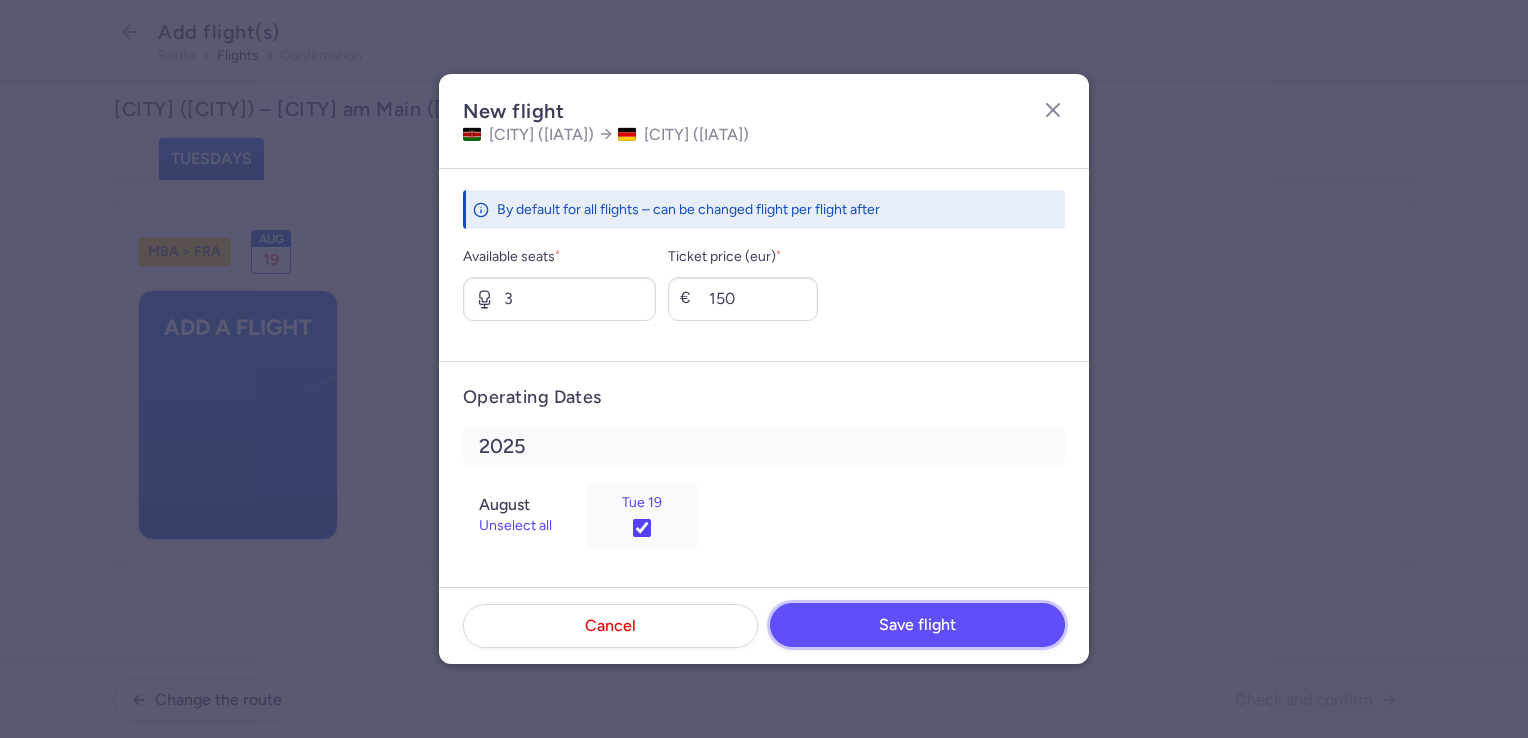 click on "Save flight" at bounding box center (917, 625) 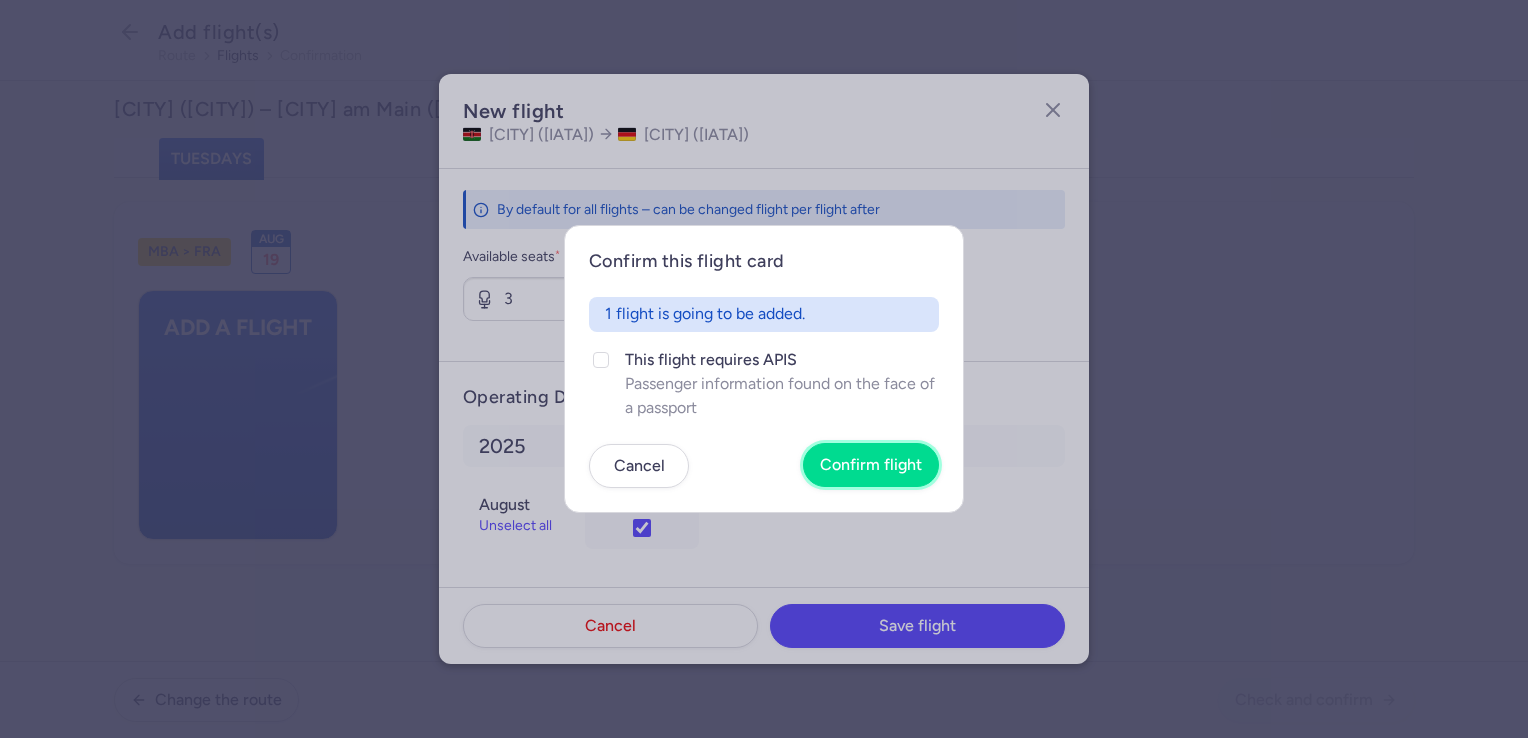 click on "Confirm flight" at bounding box center (871, 465) 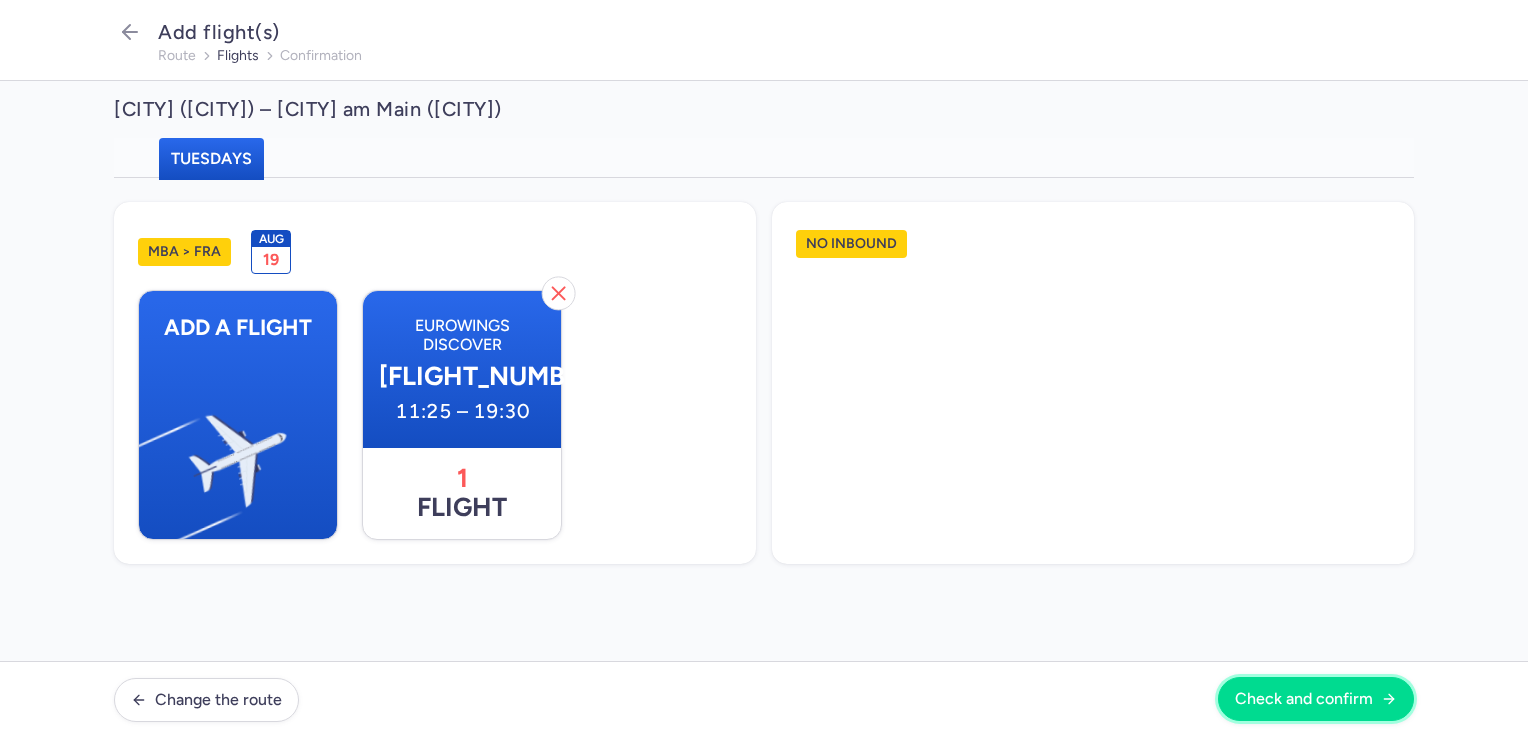 click on "Check and confirm" at bounding box center [1304, 699] 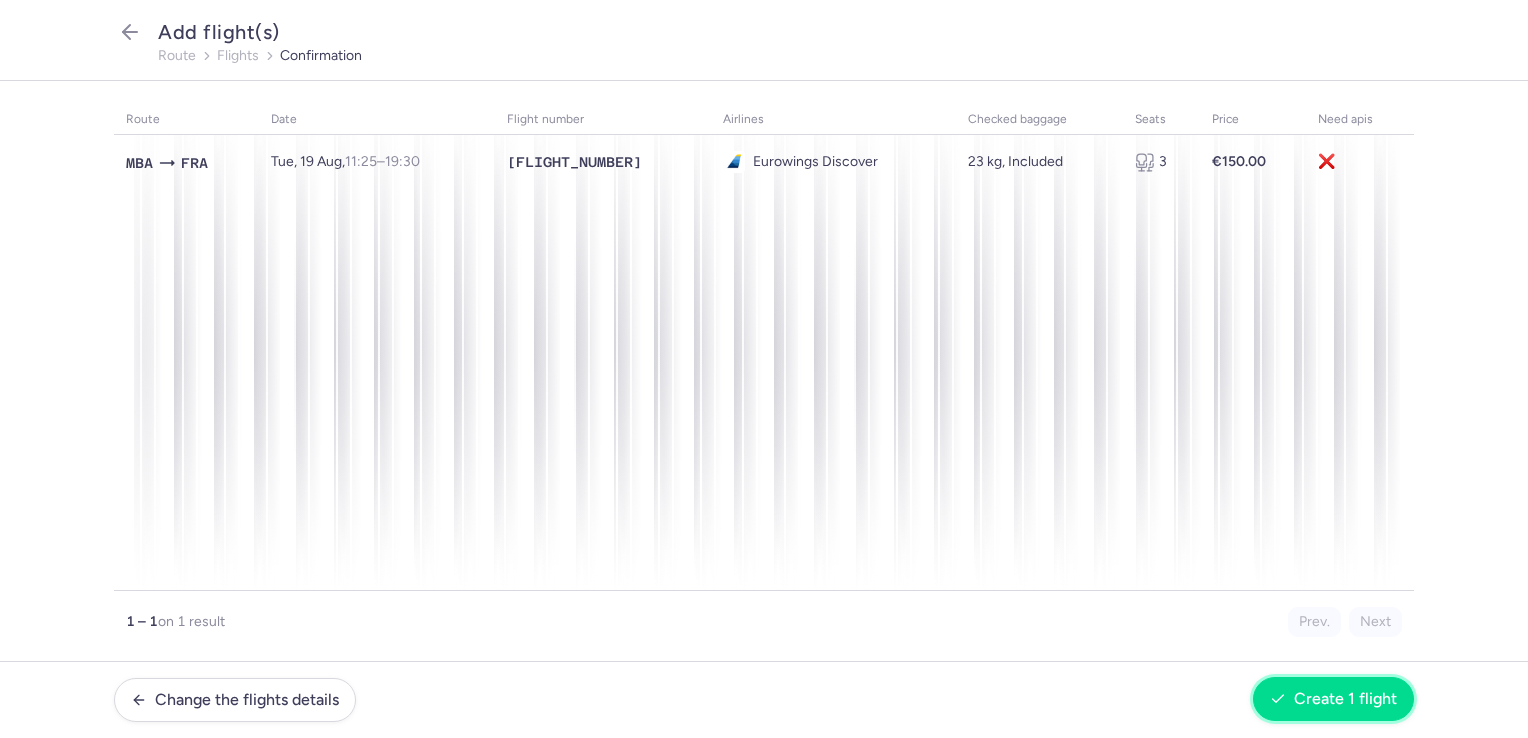 click on "Create 1 flight" at bounding box center [1333, 699] 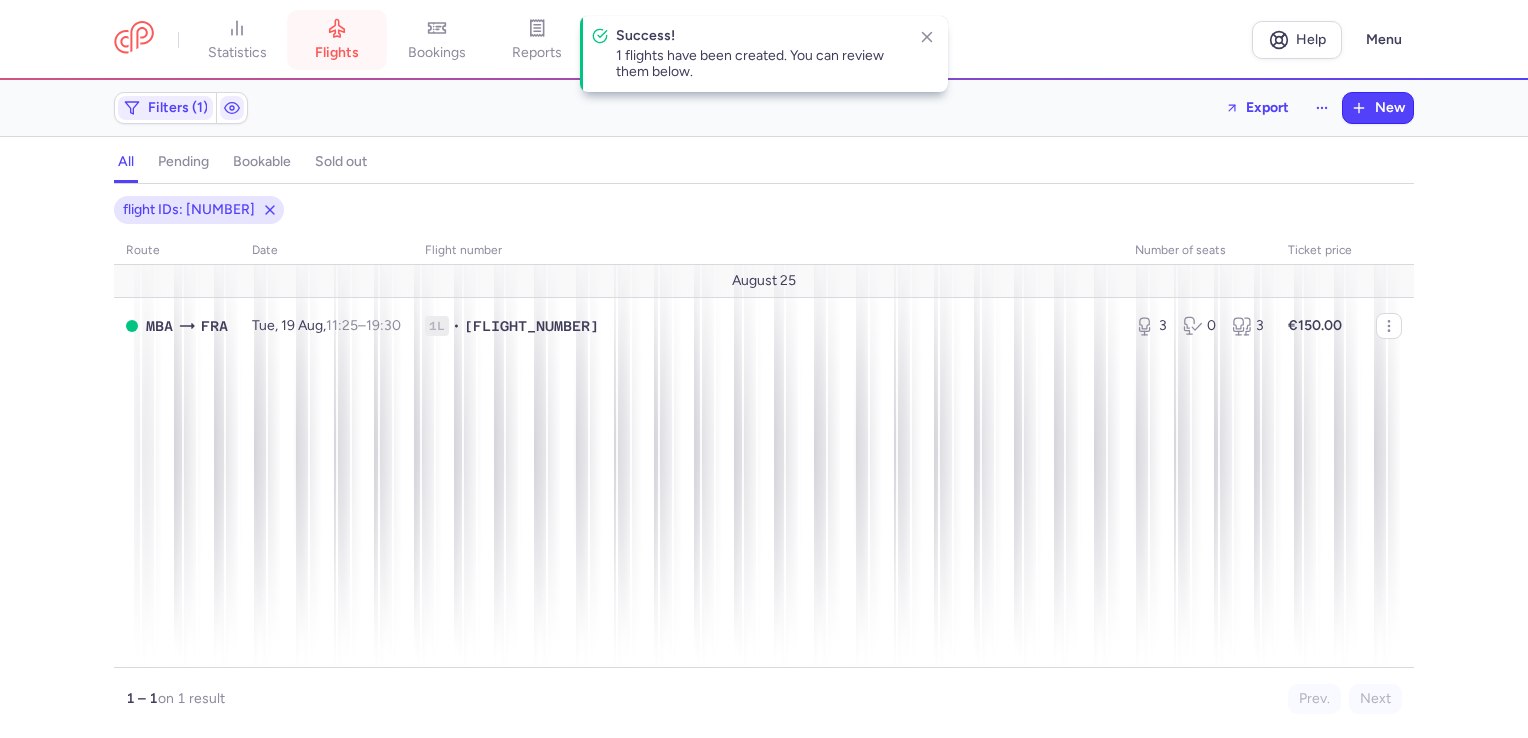 click on "flights" at bounding box center [337, 53] 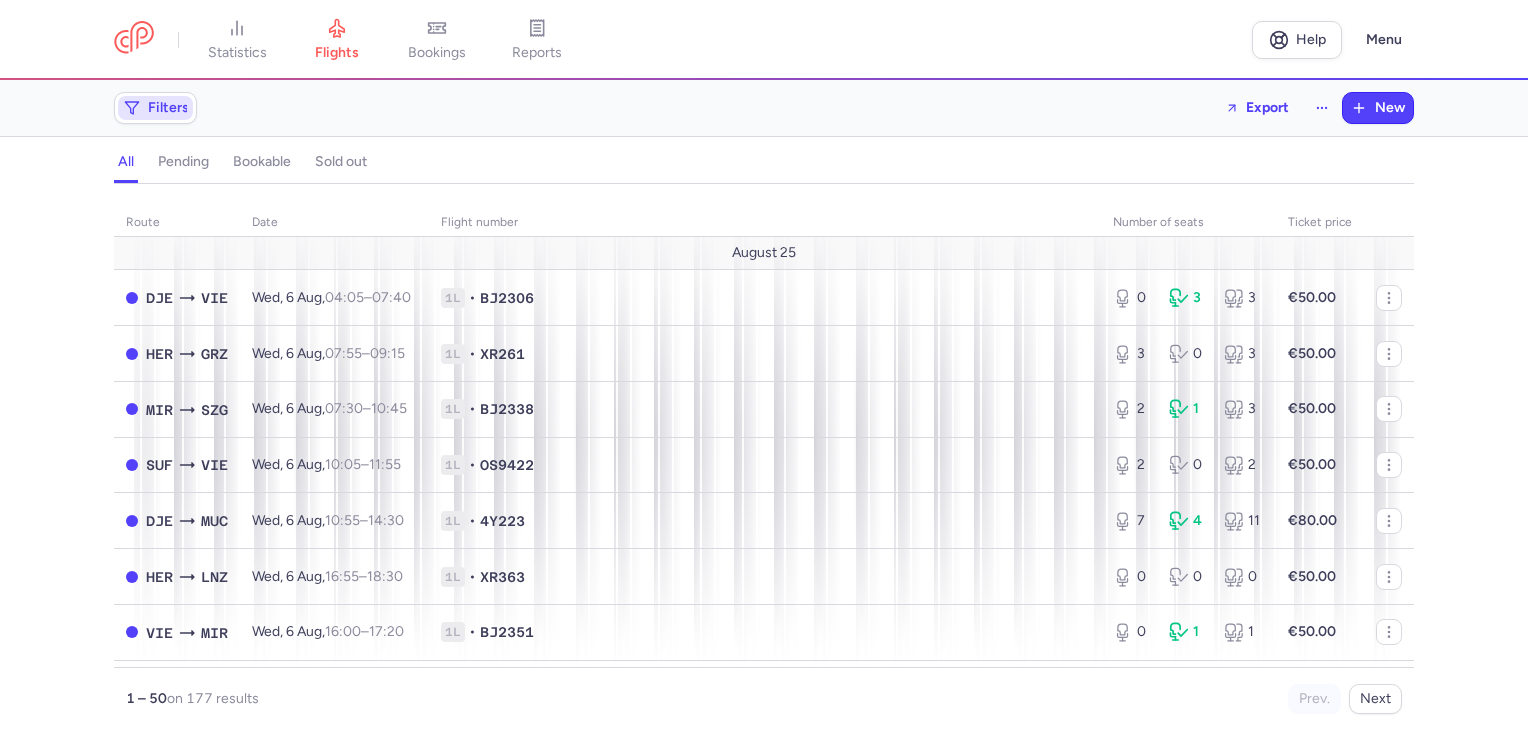 click on "Filters" 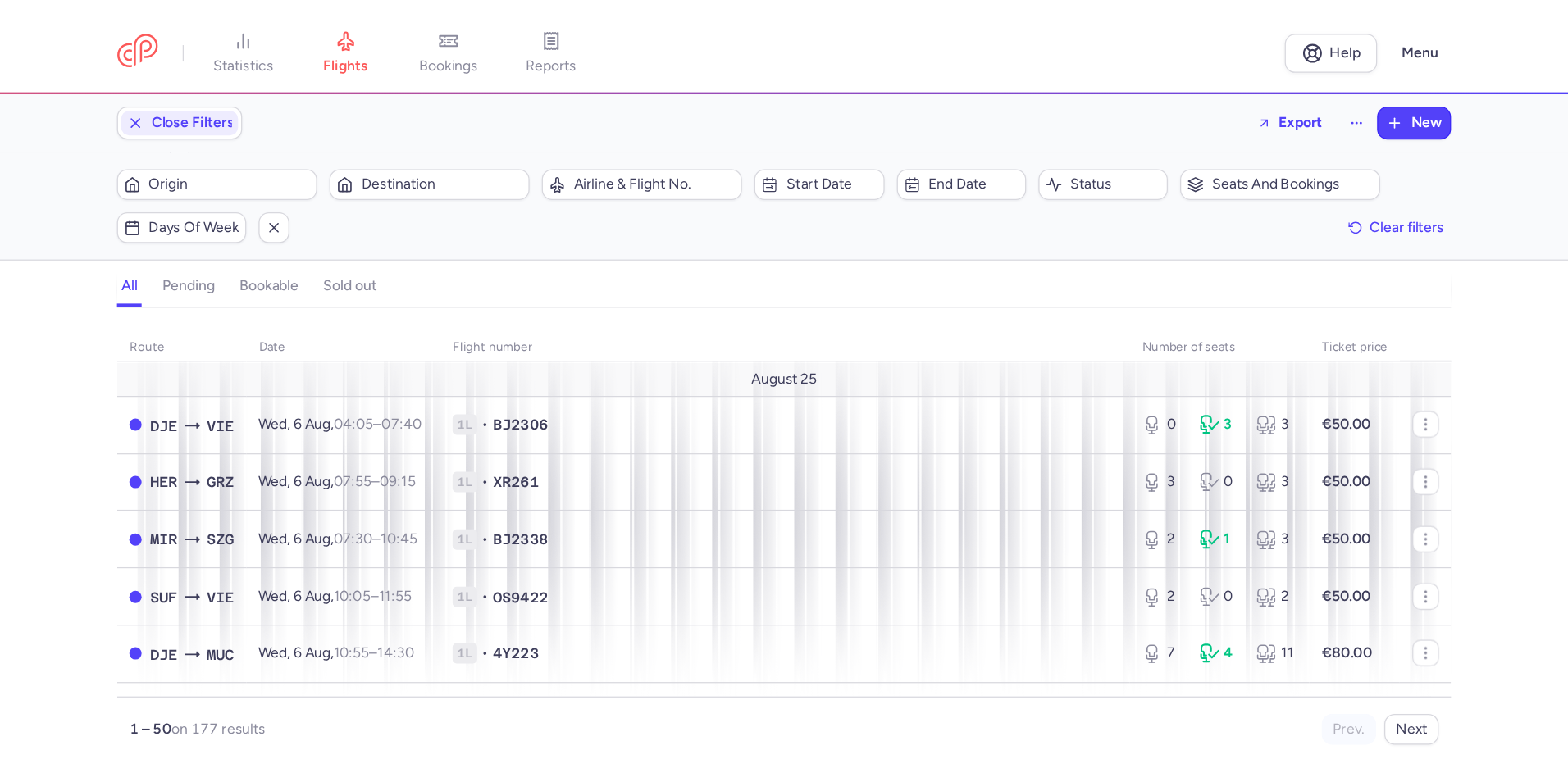 scroll, scrollTop: 0, scrollLeft: 0, axis: both 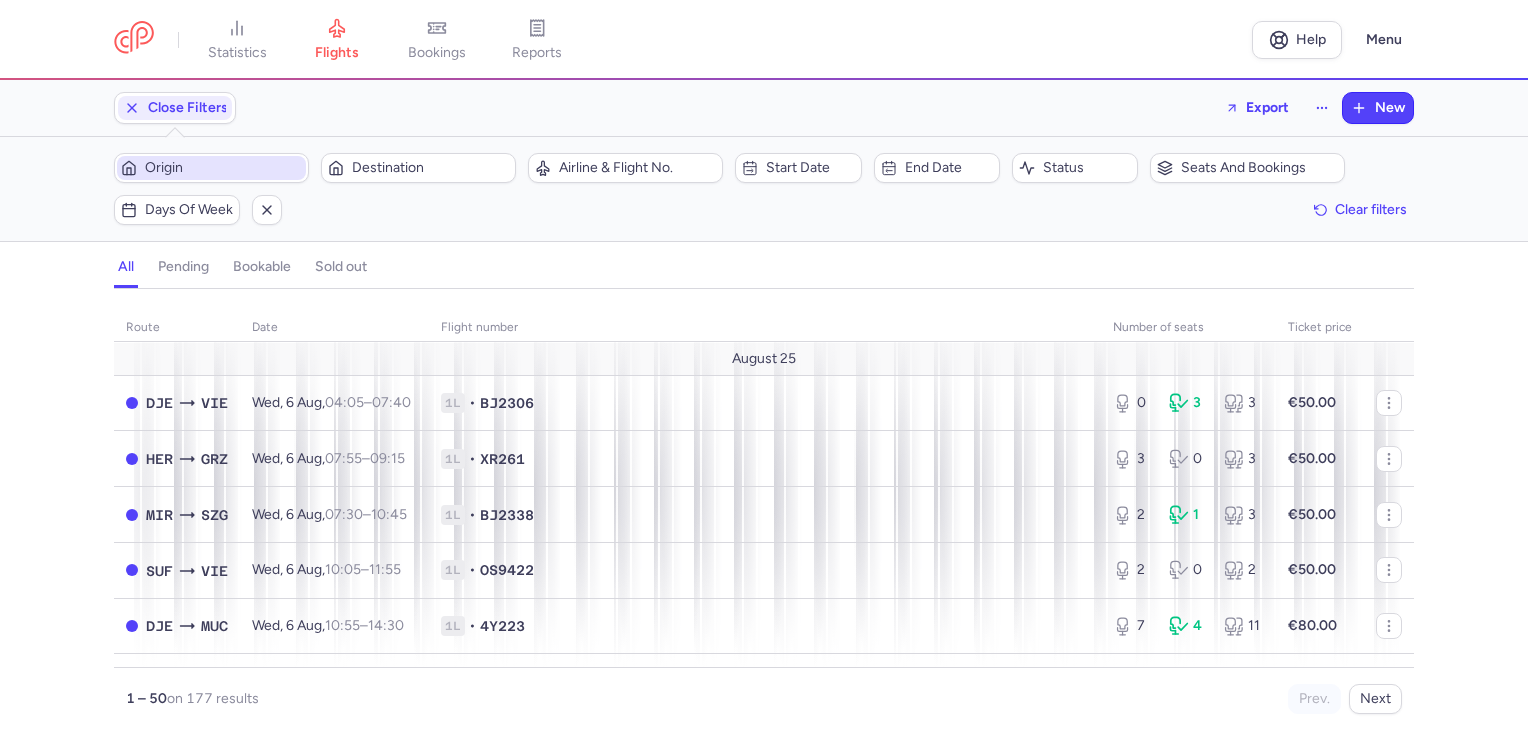 click on "Origin" at bounding box center [223, 168] 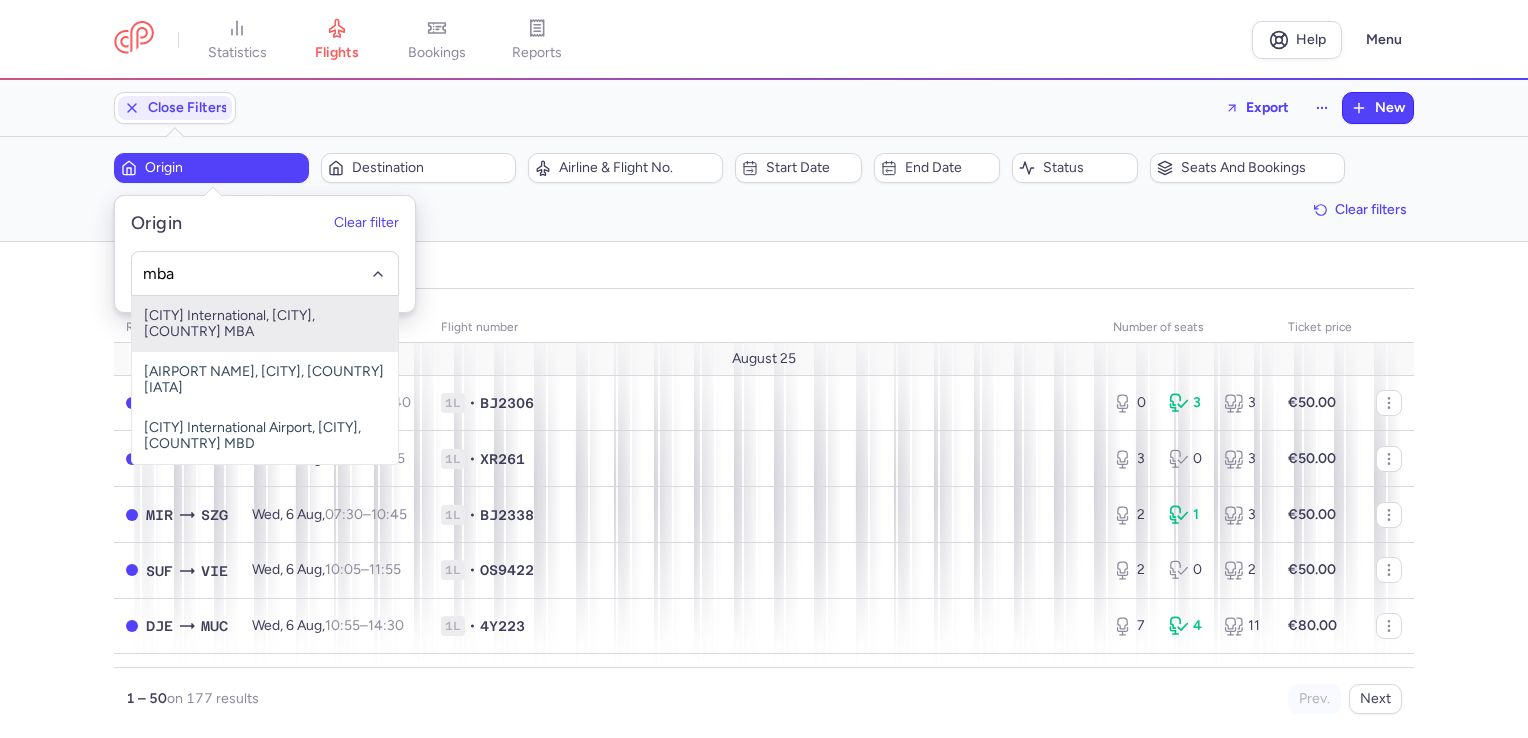 click on "[CITY] International, [CITY], [COUNTRY] MBA" at bounding box center (265, 324) 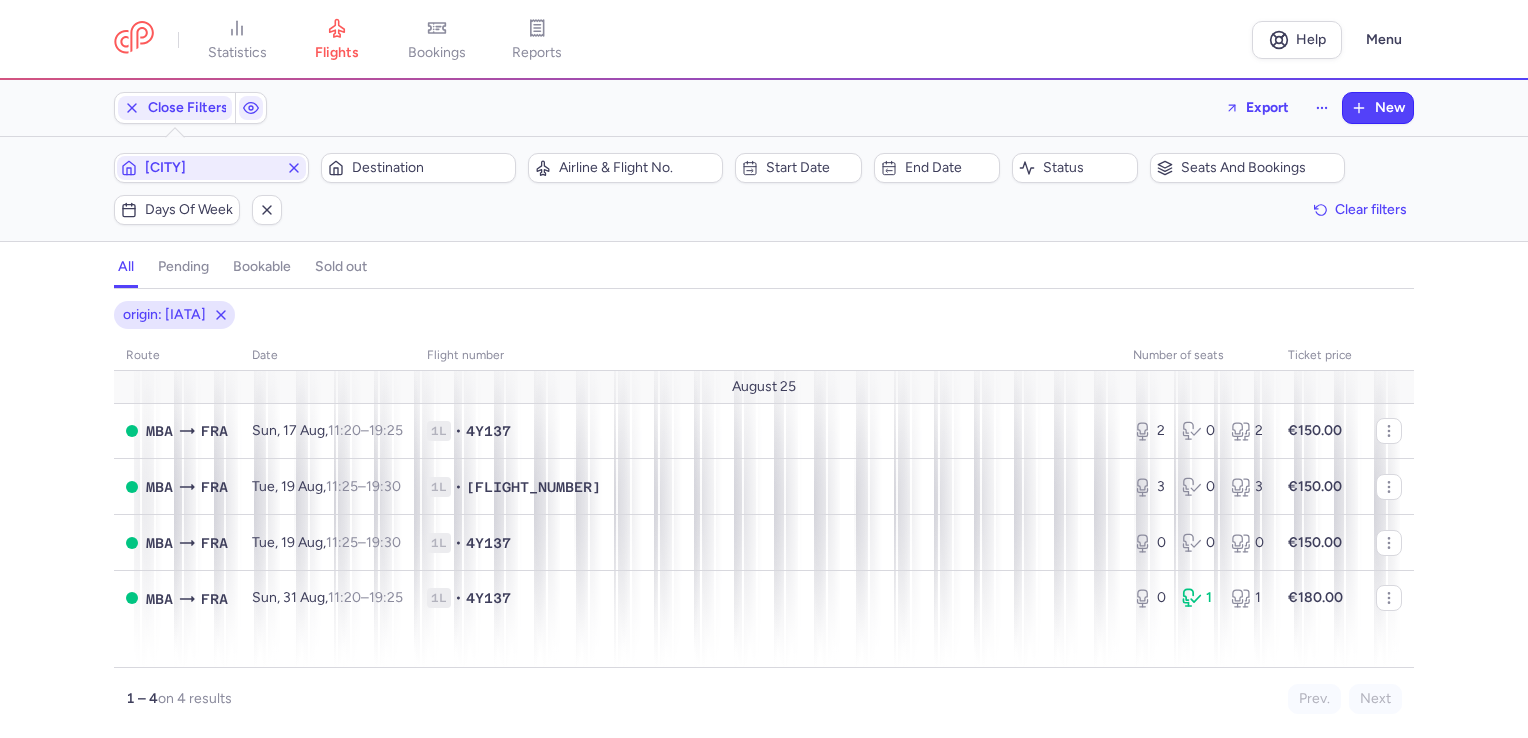 click on "origin: [IATA] route date Flight number number of seats Ticket price August 25  [IATA]  [IATA] Sun, 17 Aug,  11:20  –  19:25  +0 1L • [FLIGHT_NUMBER] 2 0 2 €150.00  [IATA]  [IATA] Tue, 19 Aug,  11:25  –  19:30  +0 1L • [FLIGHT_NUMBER] 3 0 3 €150.00  [IATA]  [IATA] Tue, 19 Aug,  11:25  –  19:30  +0 1L • [FLIGHT_NUMBER] 0 0 0 €150.00  [IATA]  [IATA] Sun, 31 Aug,  11:20  –  19:25  +0 1L • [FLIGHT_NUMBER] 0 1 1 €180.00 1 – 4  on 4 results Prev. Next Copy flight ID Export flight" at bounding box center (764, 519) 